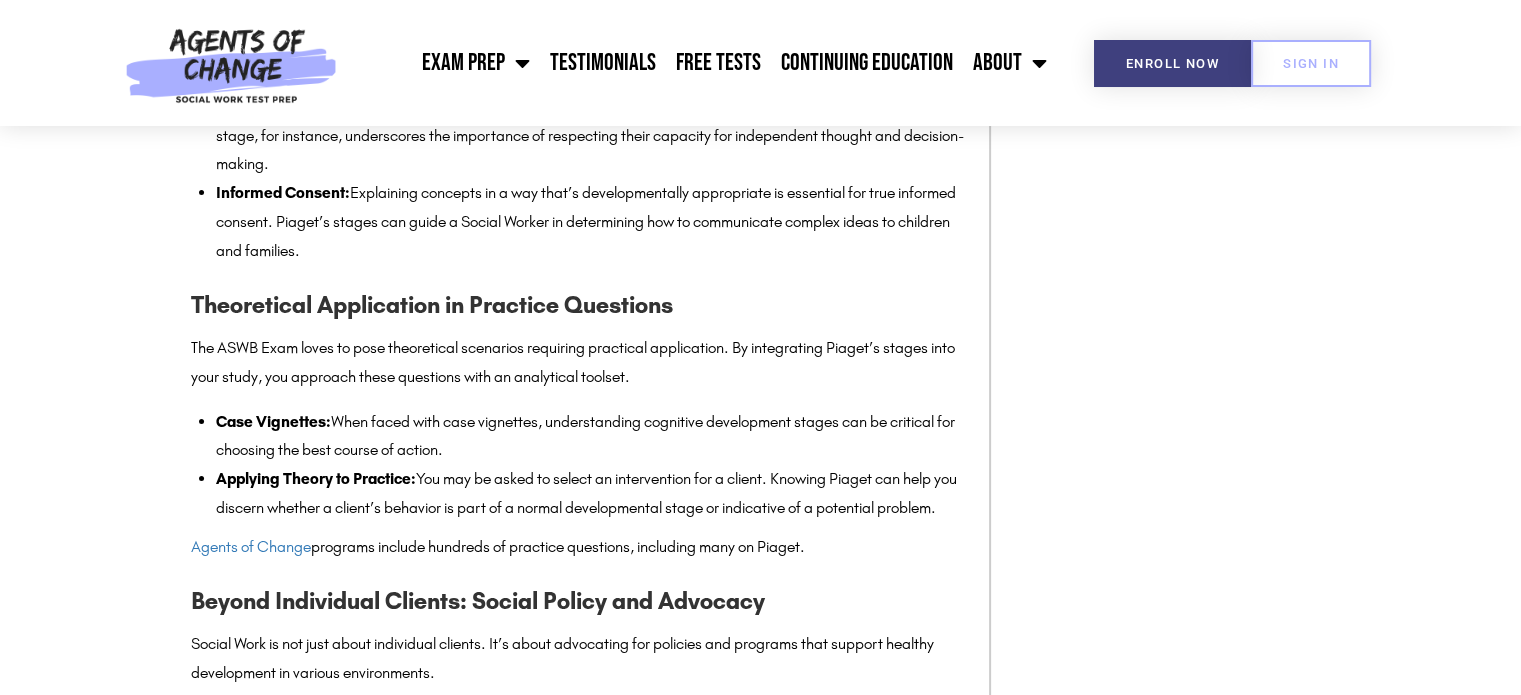 scroll, scrollTop: 6764, scrollLeft: 0, axis: vertical 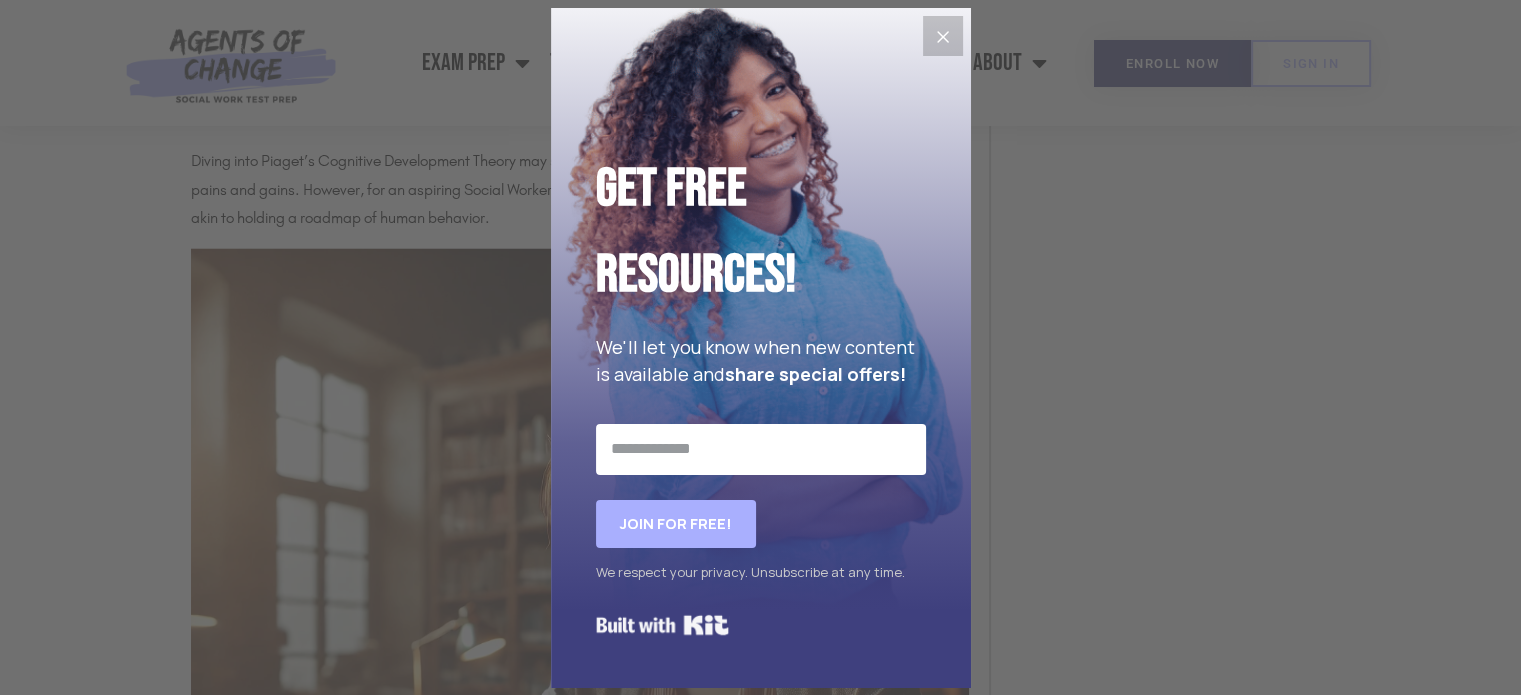 click 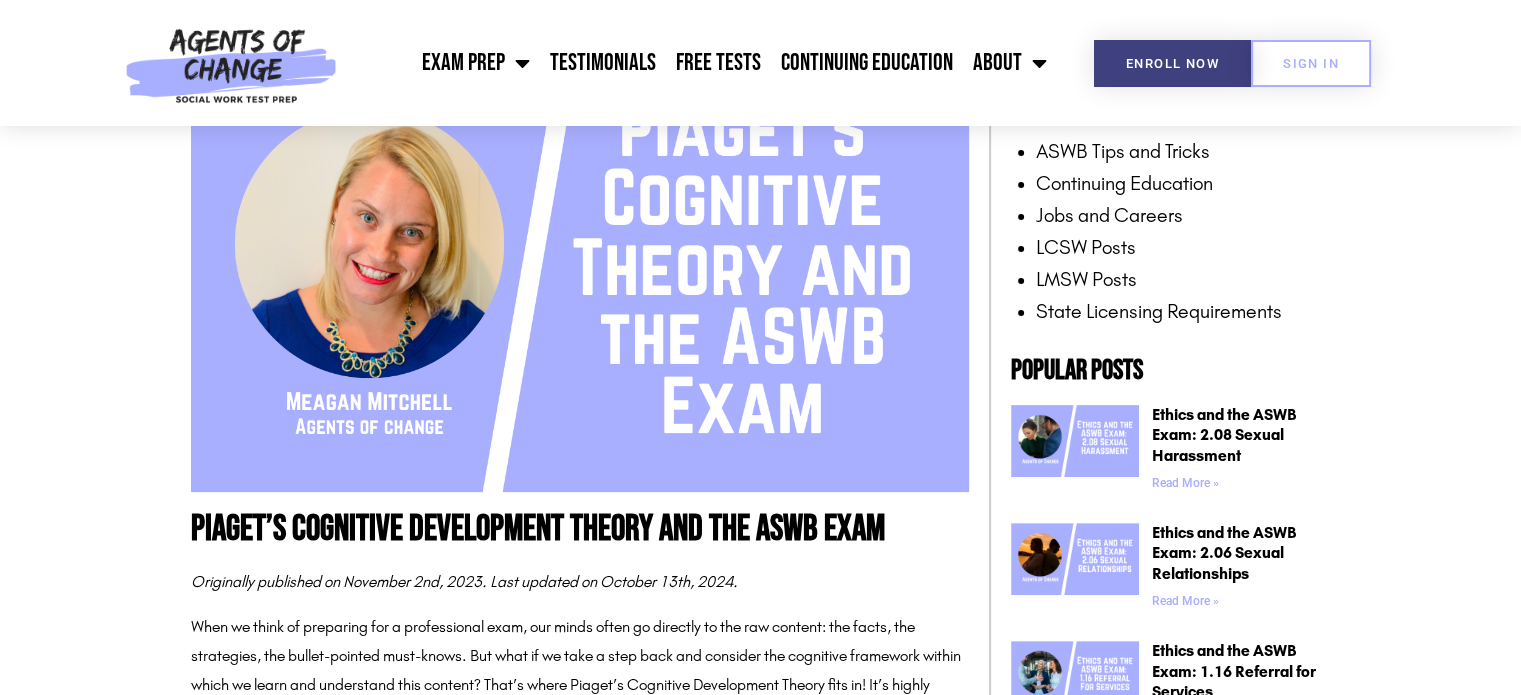 scroll, scrollTop: 368, scrollLeft: 0, axis: vertical 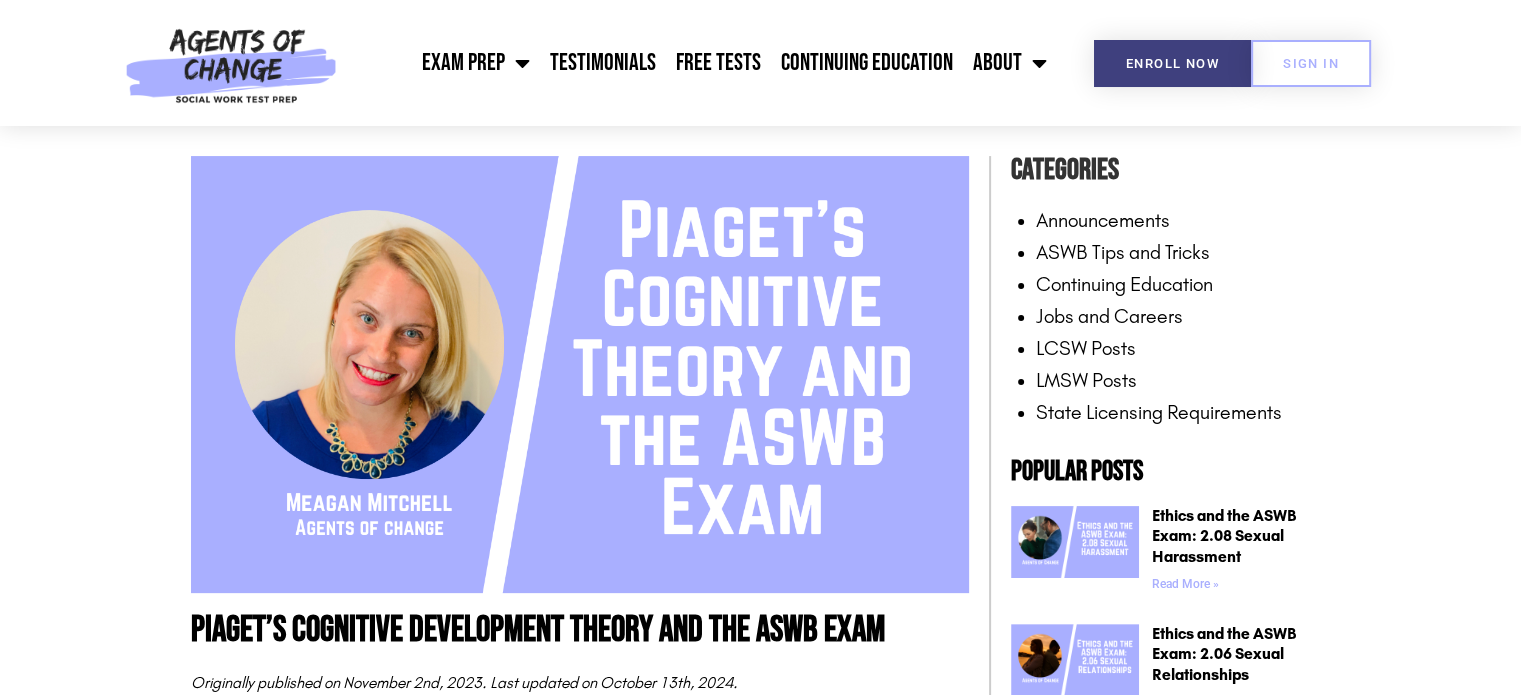 click on "Piaget’s Cognitive Development Theory and the ASWB Exam" at bounding box center (580, 631) 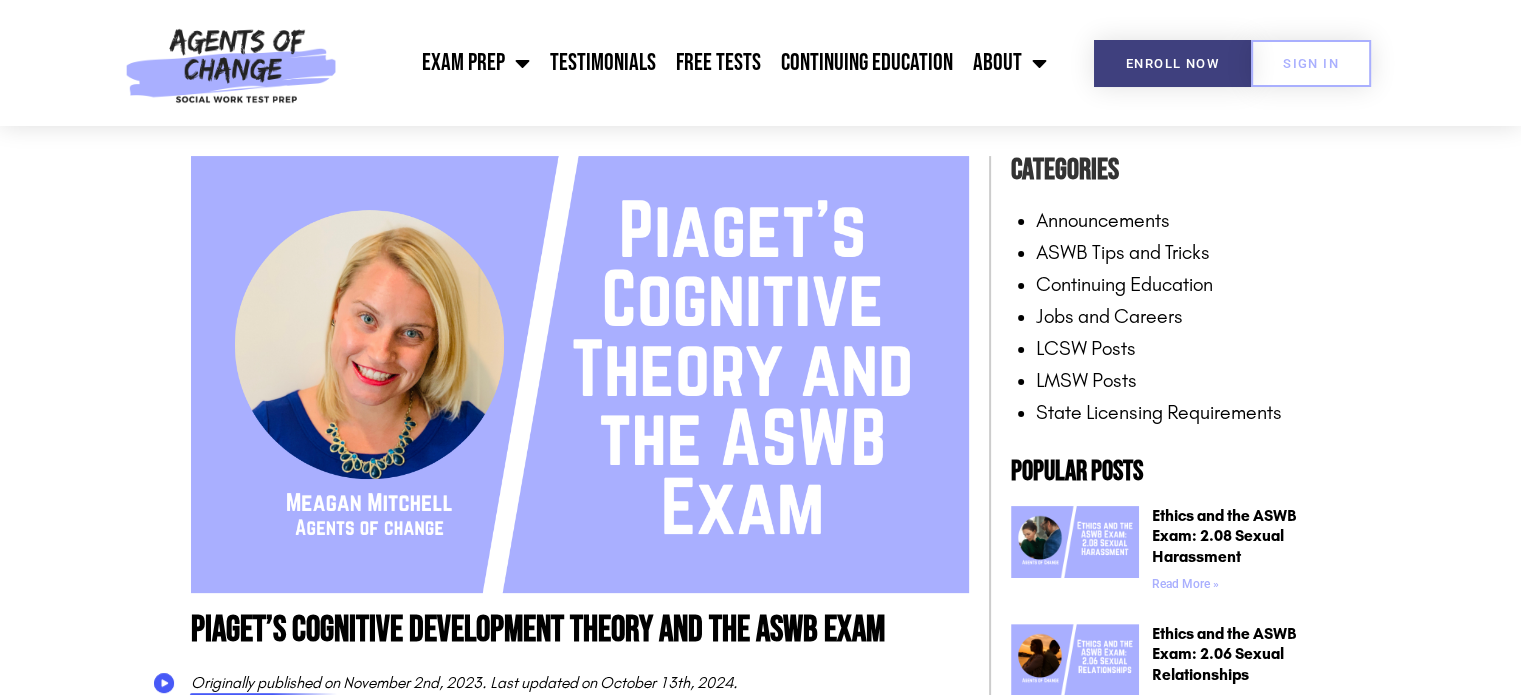 click 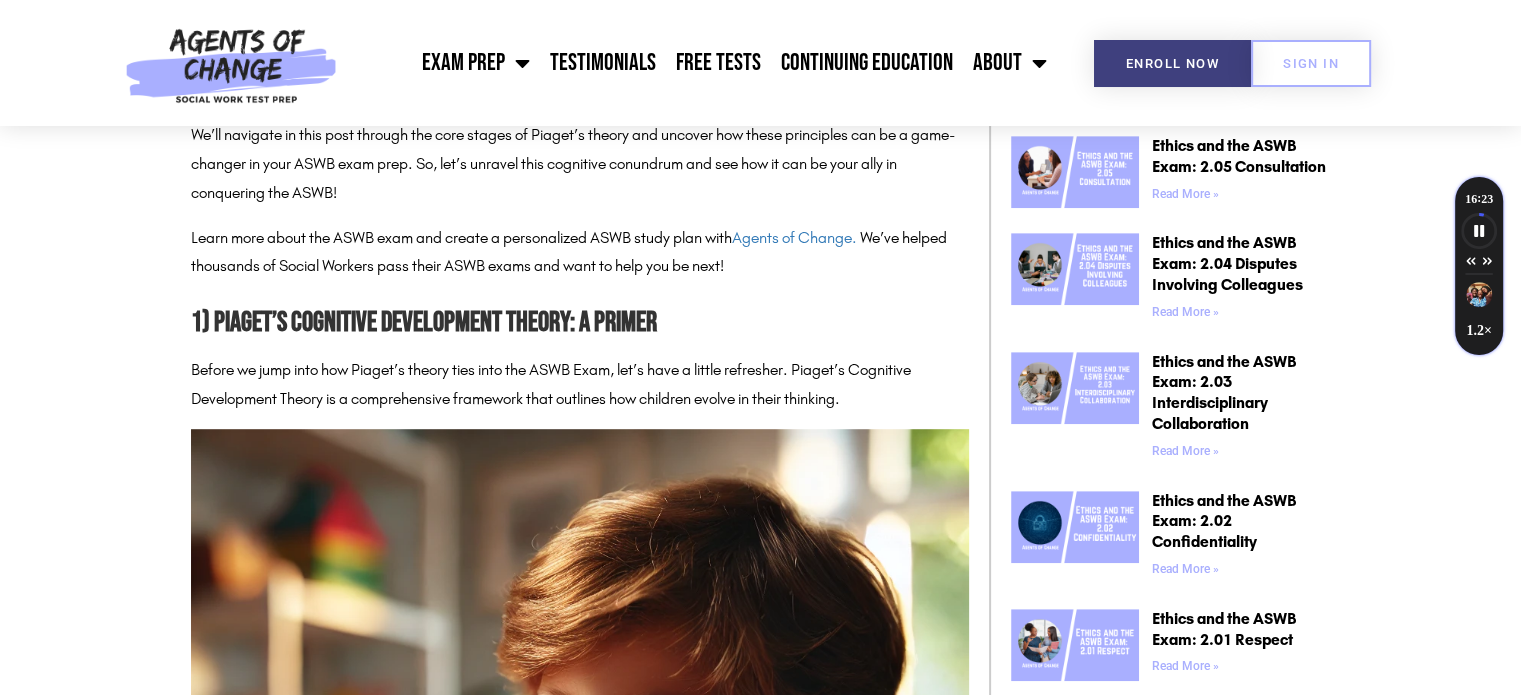 scroll, scrollTop: 1104, scrollLeft: 0, axis: vertical 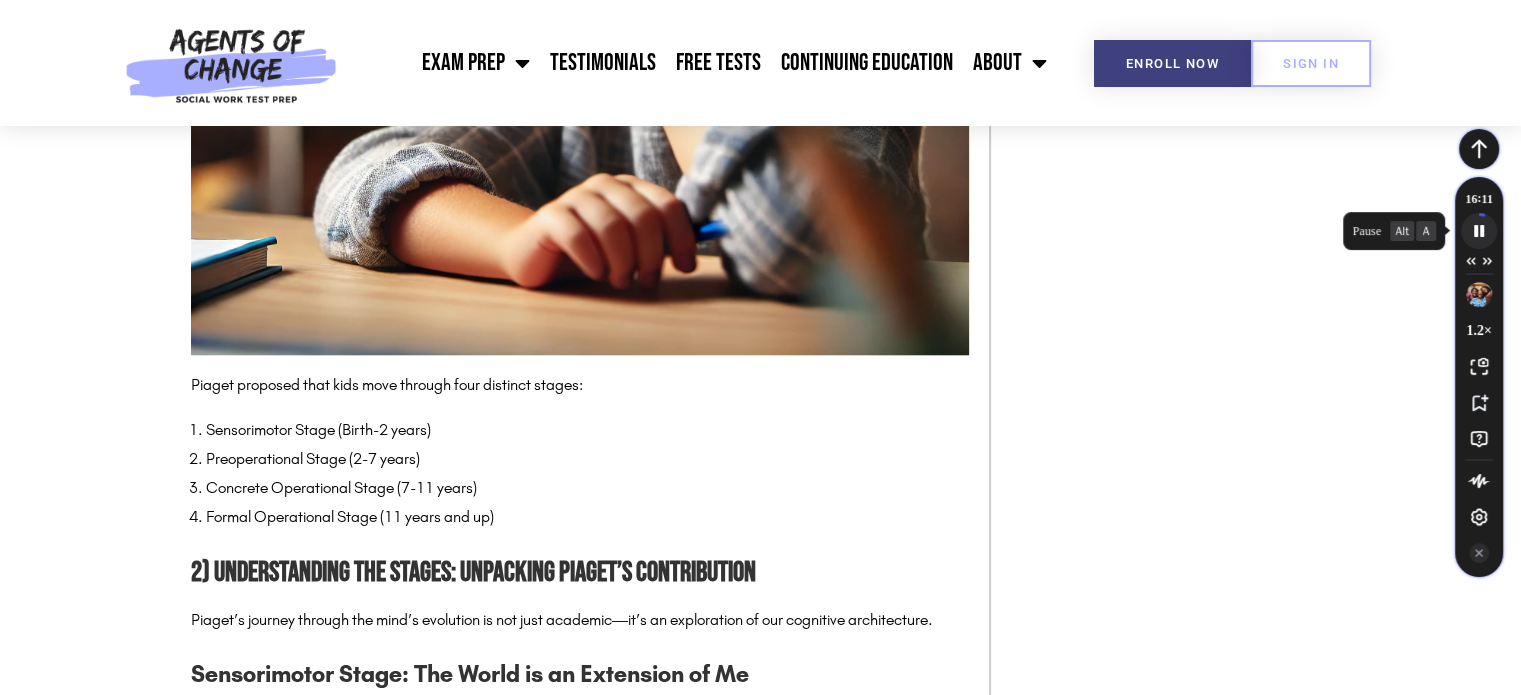 click 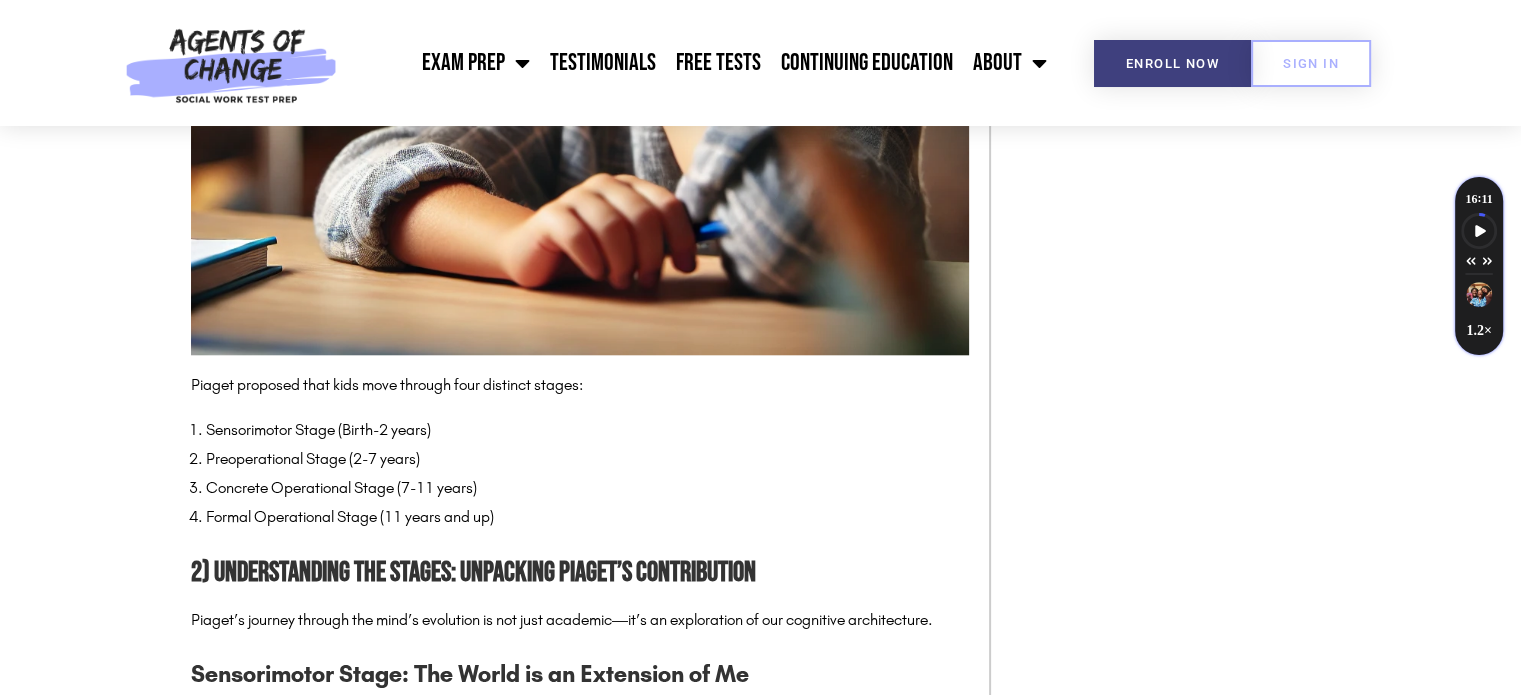 click on "Piaget’s Cognitive Development Theory and the ASWB Exam
Originally published on [DATE]. Last updated on [DATE].
When we think of preparing for a professional exam, our minds often go directly to the raw content: the facts, the strategies, the bullet-pointed must-knows. But what if we take a step back and consider the cognitive framework within which we learn and understand this content? That’s where Piaget’s Cognitive Development Theory fits in! It’s highly relevant for students gearing up for the ASWB (Association of Social Work Boards) Exam.
We’ll navigate in this post through the core stages of Piaget’s theory and uncover how these principles can be a game-changer in your ASWB exam prep. So, let’s unravel this cognitive conundrum and see how it can be your ally in conquering the ASWB!
Agents of Change." at bounding box center (760, 5729) 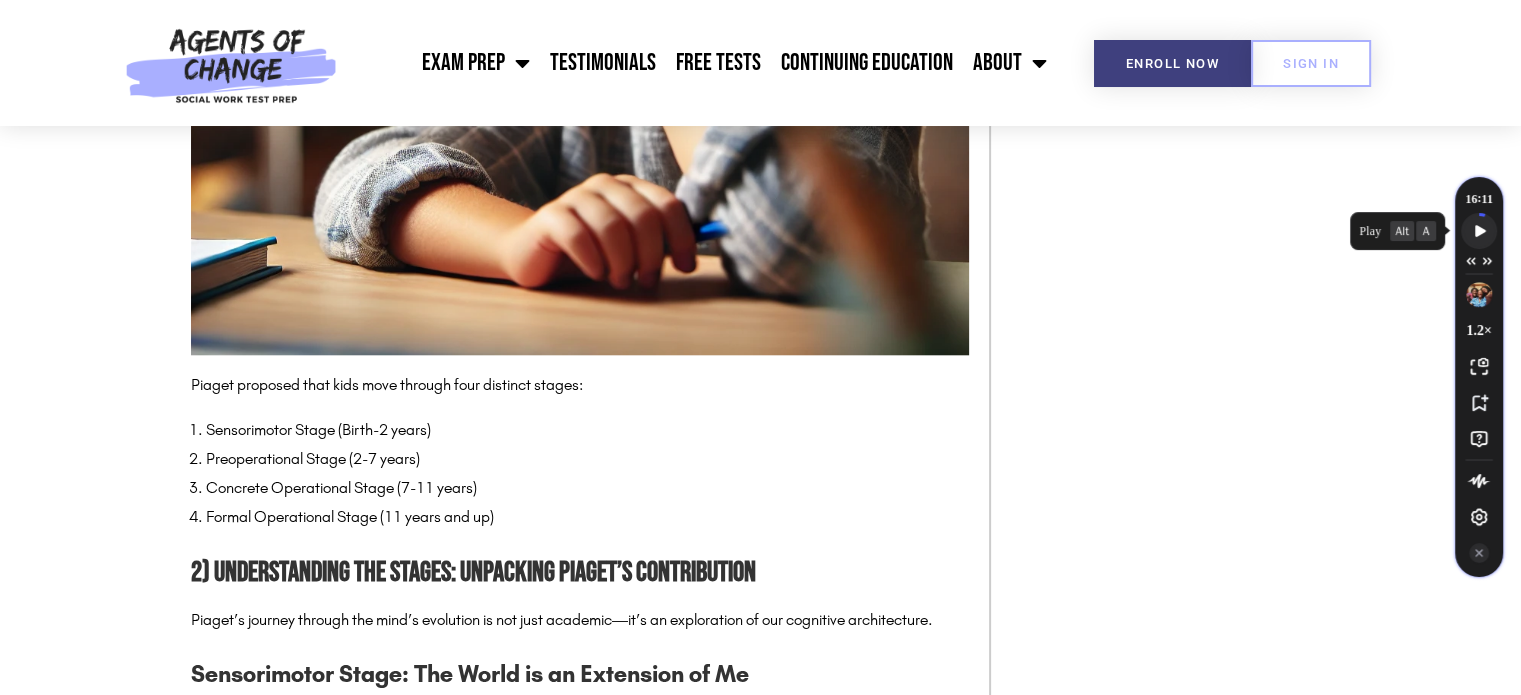 click 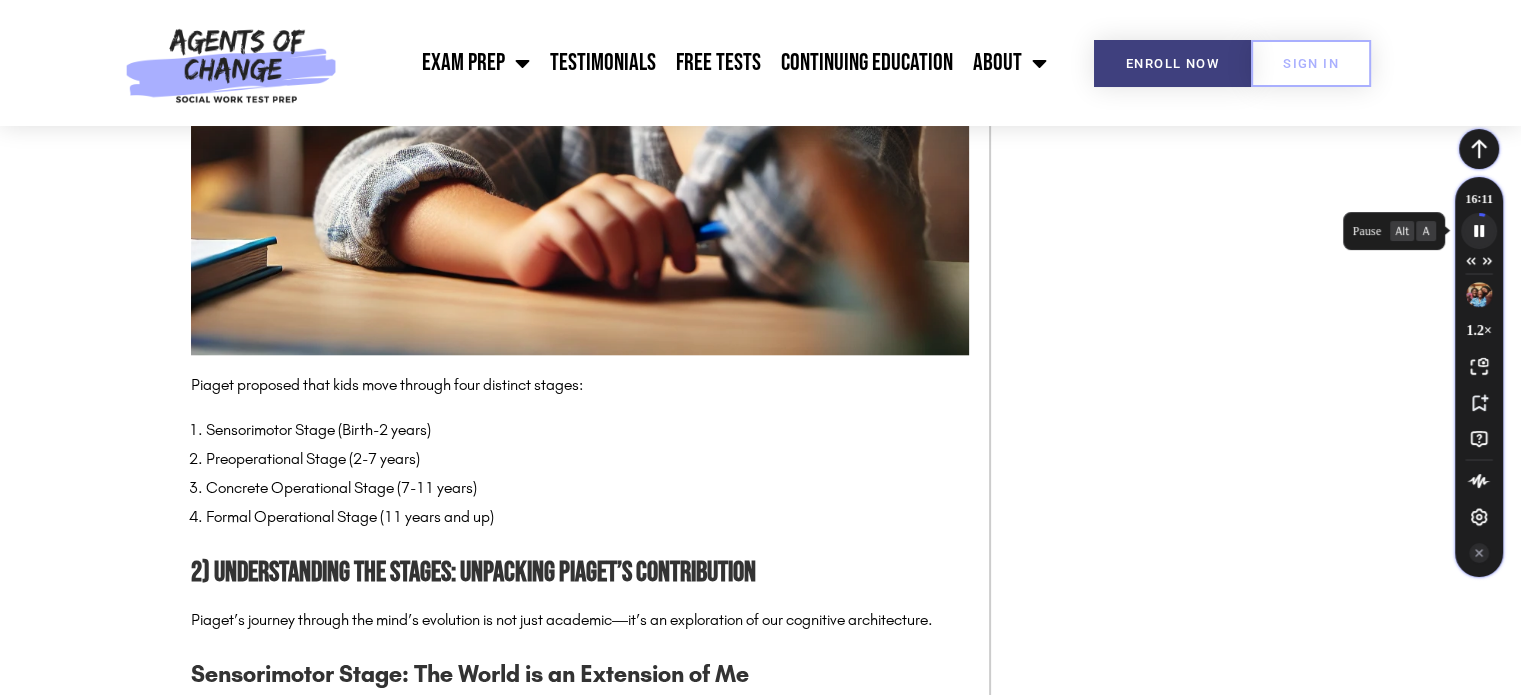 click 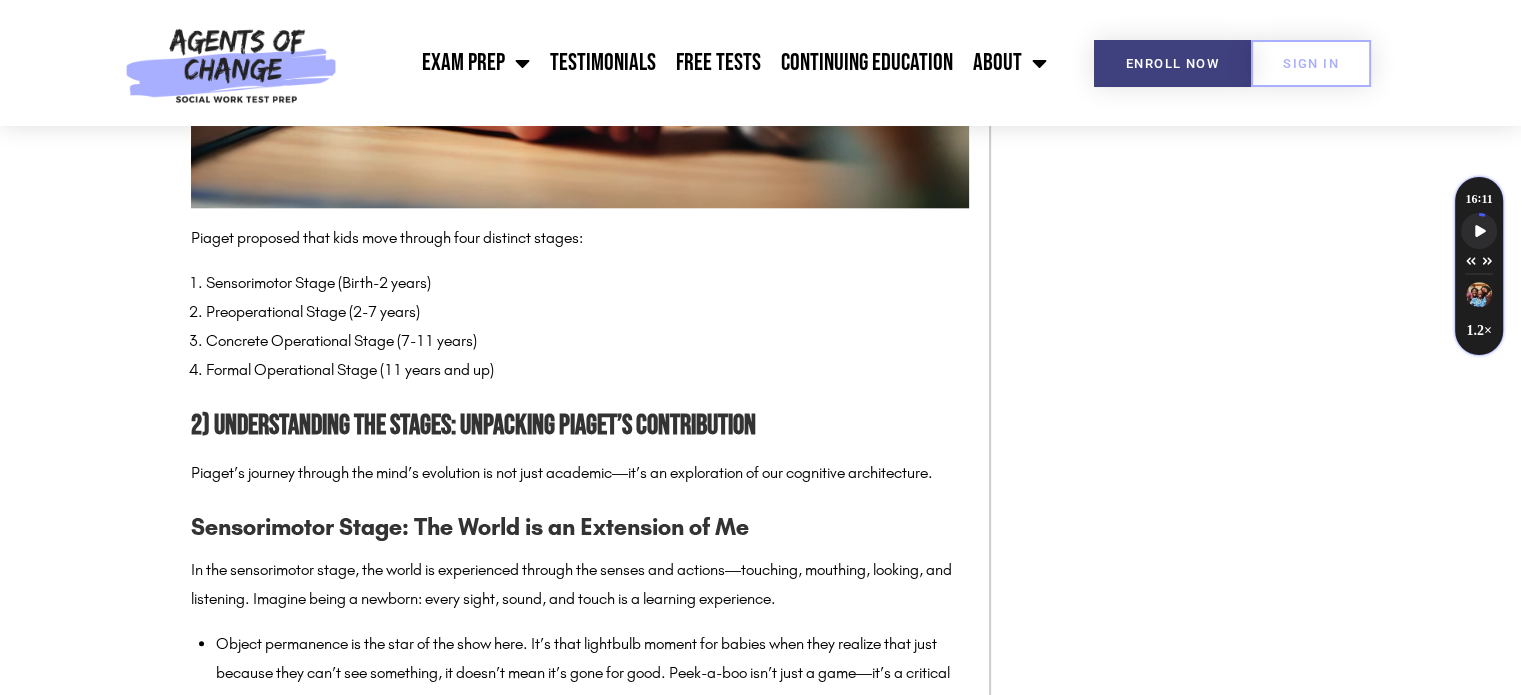 scroll, scrollTop: 2030, scrollLeft: 0, axis: vertical 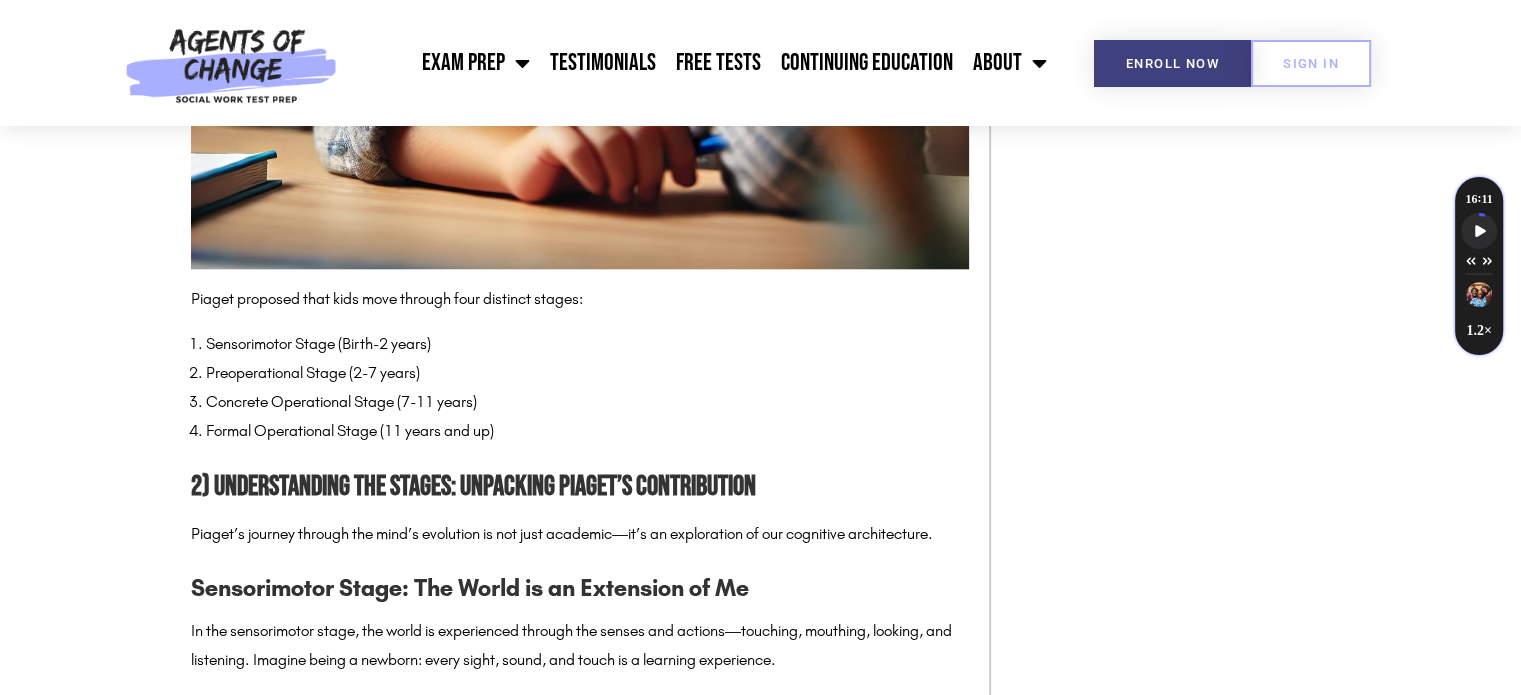 click on "Piaget’s Cognitive Development Theory and the ASWB Exam
Originally published on [DATE]. Last updated on [DATE].
When we think of preparing for a professional exam, our minds often go directly to the raw content: the facts, the strategies, the bullet-pointed must-knows. But what if we take a step back and consider the cognitive framework within which we learn and understand this content? That’s where Piaget’s Cognitive Development Theory fits in! It’s highly relevant for students gearing up for the ASWB (Association of Social Work Boards) Exam.
We’ll navigate in this post through the core stages of Piaget’s theory and uncover how these principles can be a game-changer in your ASWB exam prep. So, let’s unravel this cognitive conundrum and see how it can be your ally in conquering the ASWB!
Agents of Change." at bounding box center (760, 5643) 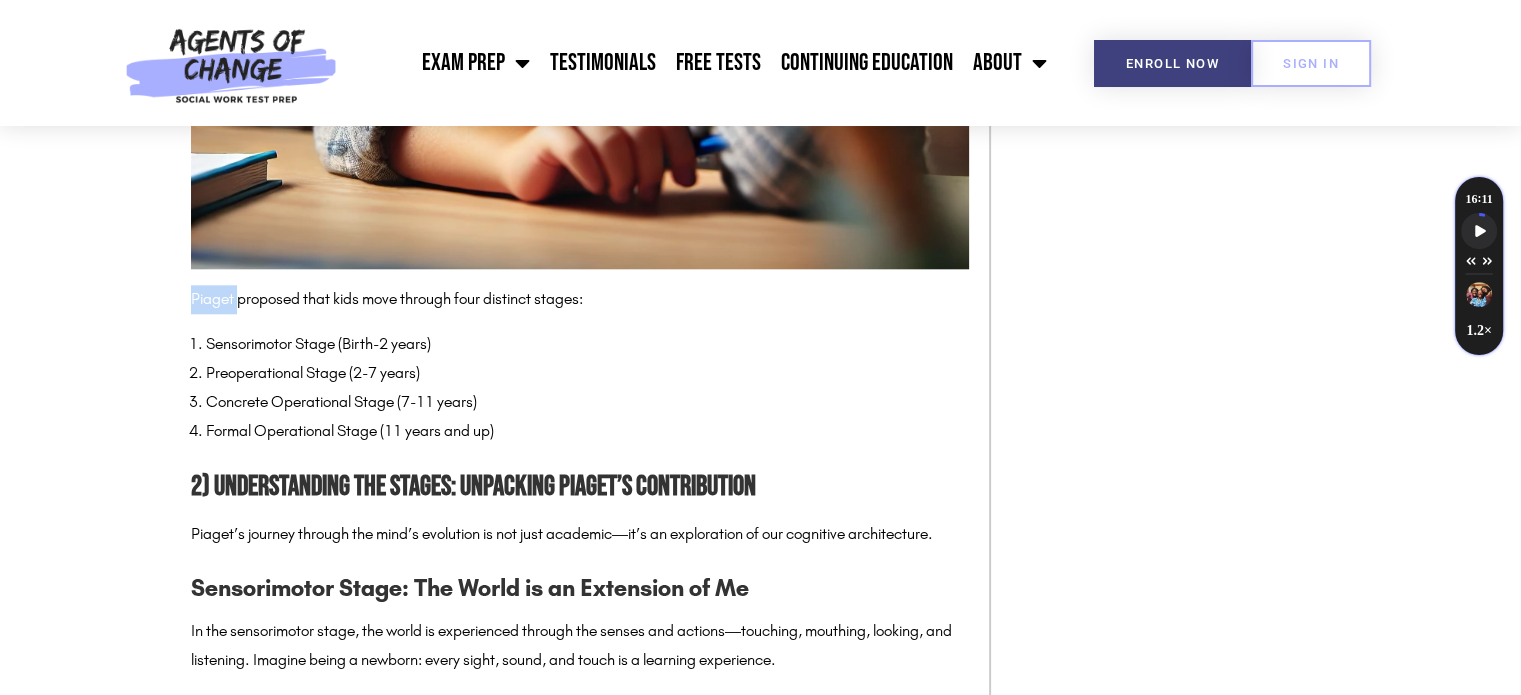 click on "Piaget’s Cognitive Development Theory and the ASWB Exam
Originally published on [DATE]. Last updated on [DATE].
When we think of preparing for a professional exam, our minds often go directly to the raw content: the facts, the strategies, the bullet-pointed must-knows. But what if we take a step back and consider the cognitive framework within which we learn and understand this content? That’s where Piaget’s Cognitive Development Theory fits in! It’s highly relevant for students gearing up for the ASWB (Association of Social Work Boards) Exam.
We’ll navigate in this post through the core stages of Piaget’s theory and uncover how these principles can be a game-changer in your ASWB exam prep. So, let’s unravel this cognitive conundrum and see how it can be your ally in conquering the ASWB!
Agents of Change." at bounding box center (760, 5643) 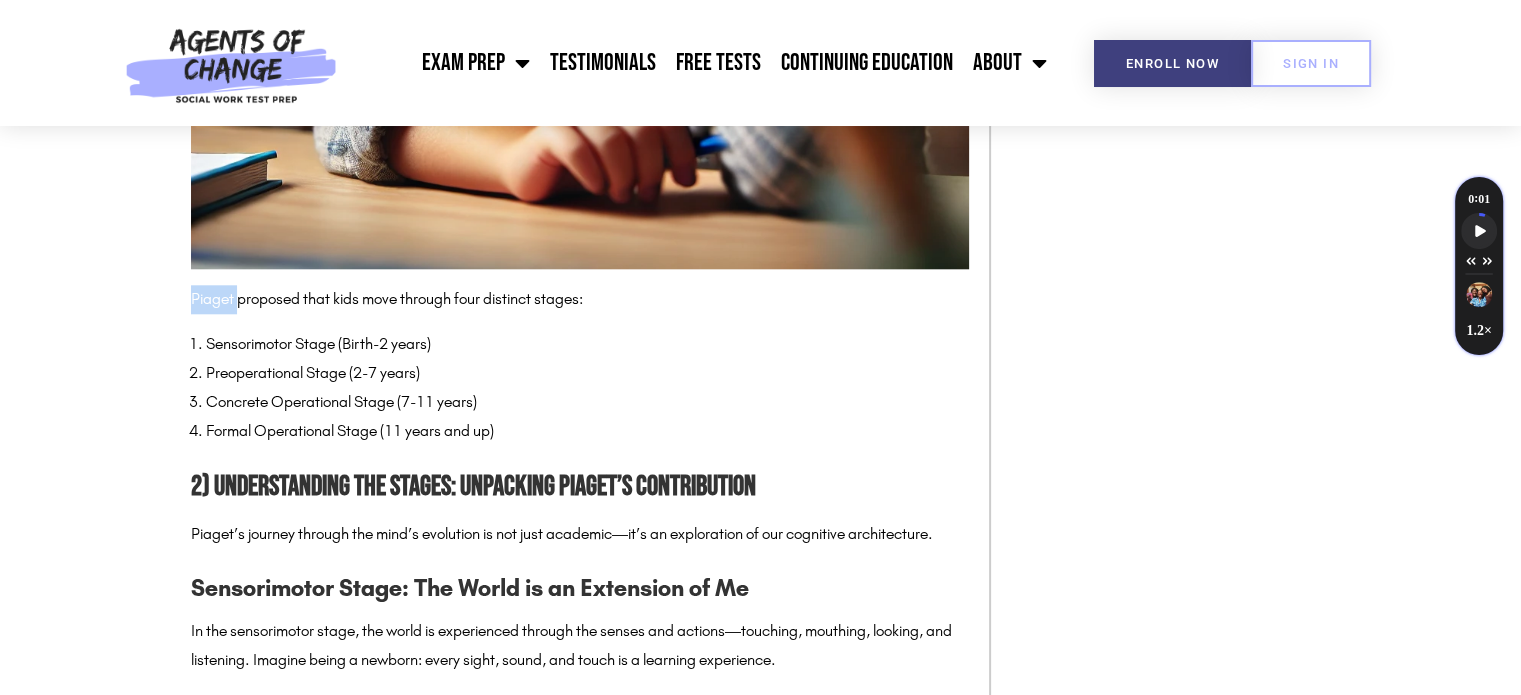 click on "Piaget proposed that kids move through four distinct stages:" at bounding box center (580, 299) 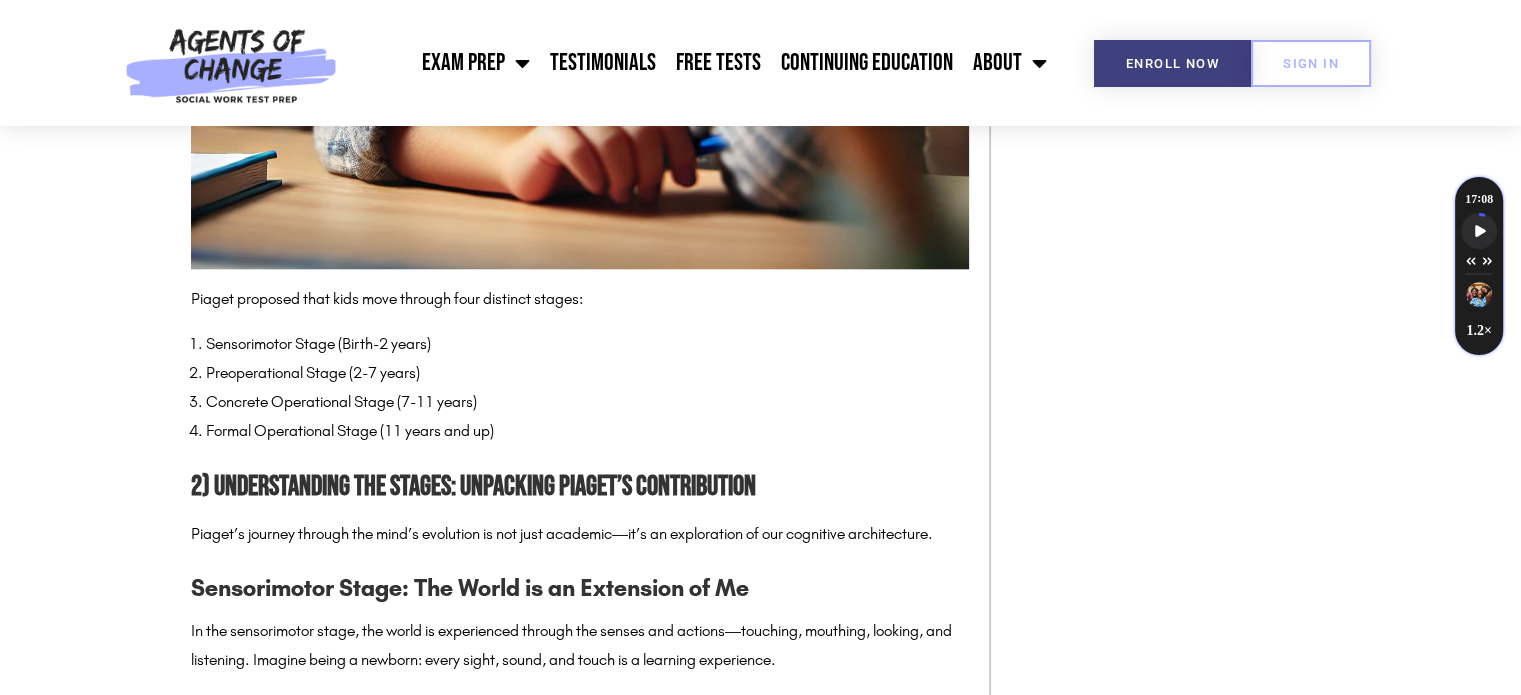 click on "Piaget proposed that kids move through four distinct stages:" at bounding box center [580, 299] 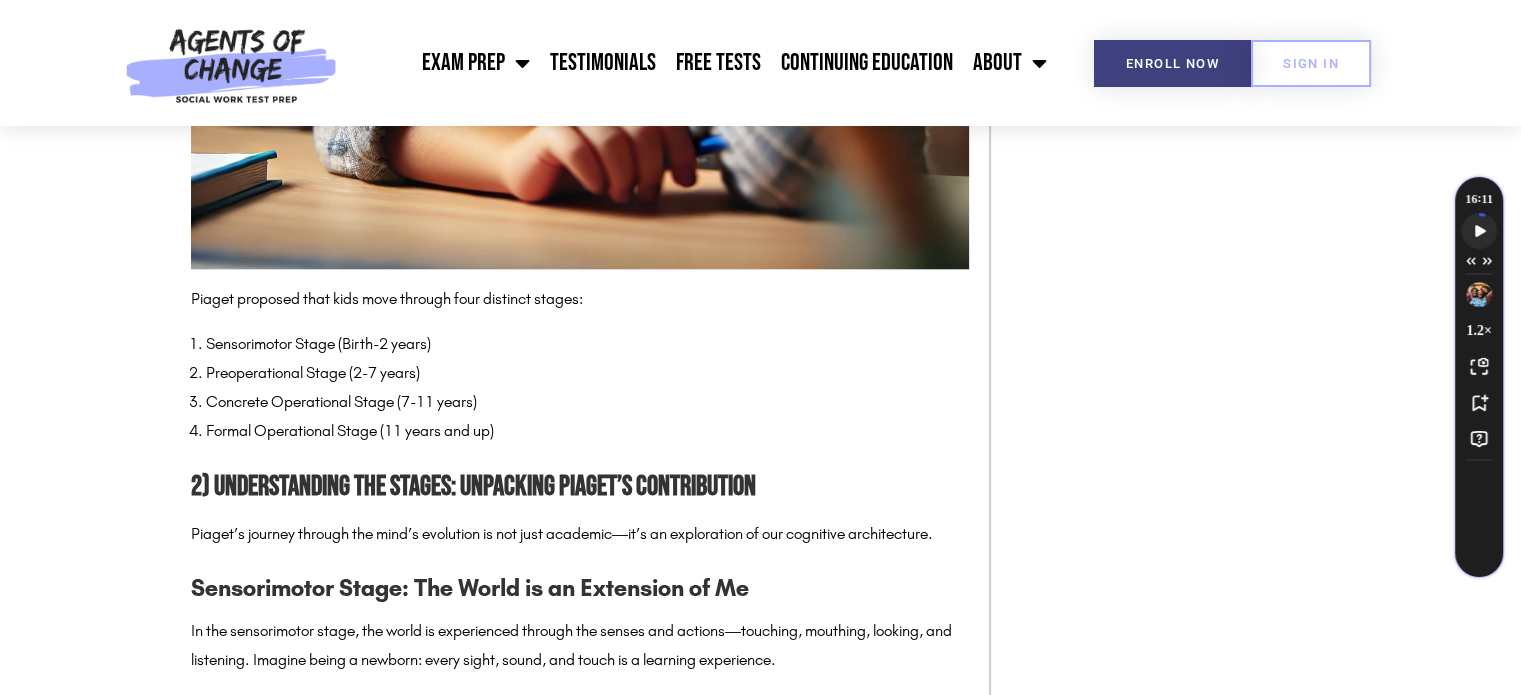 click 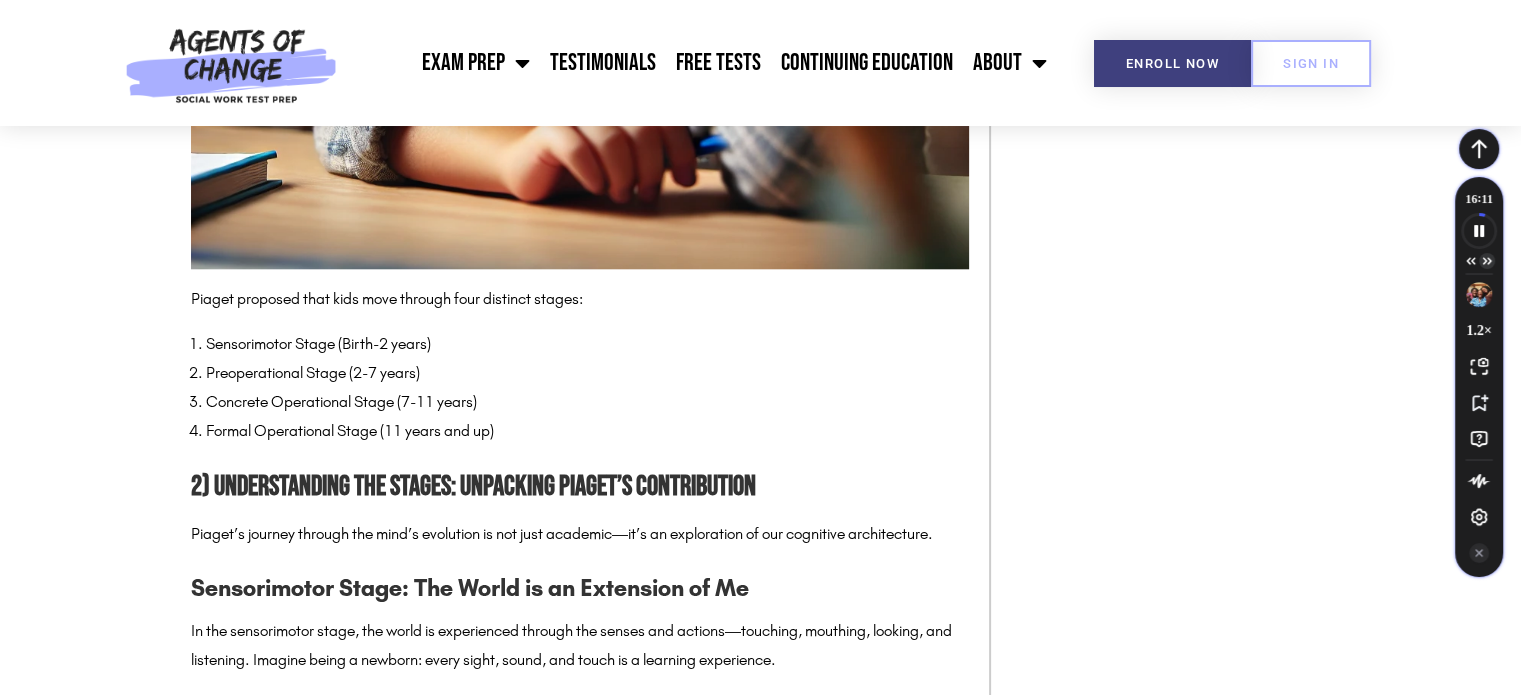 click 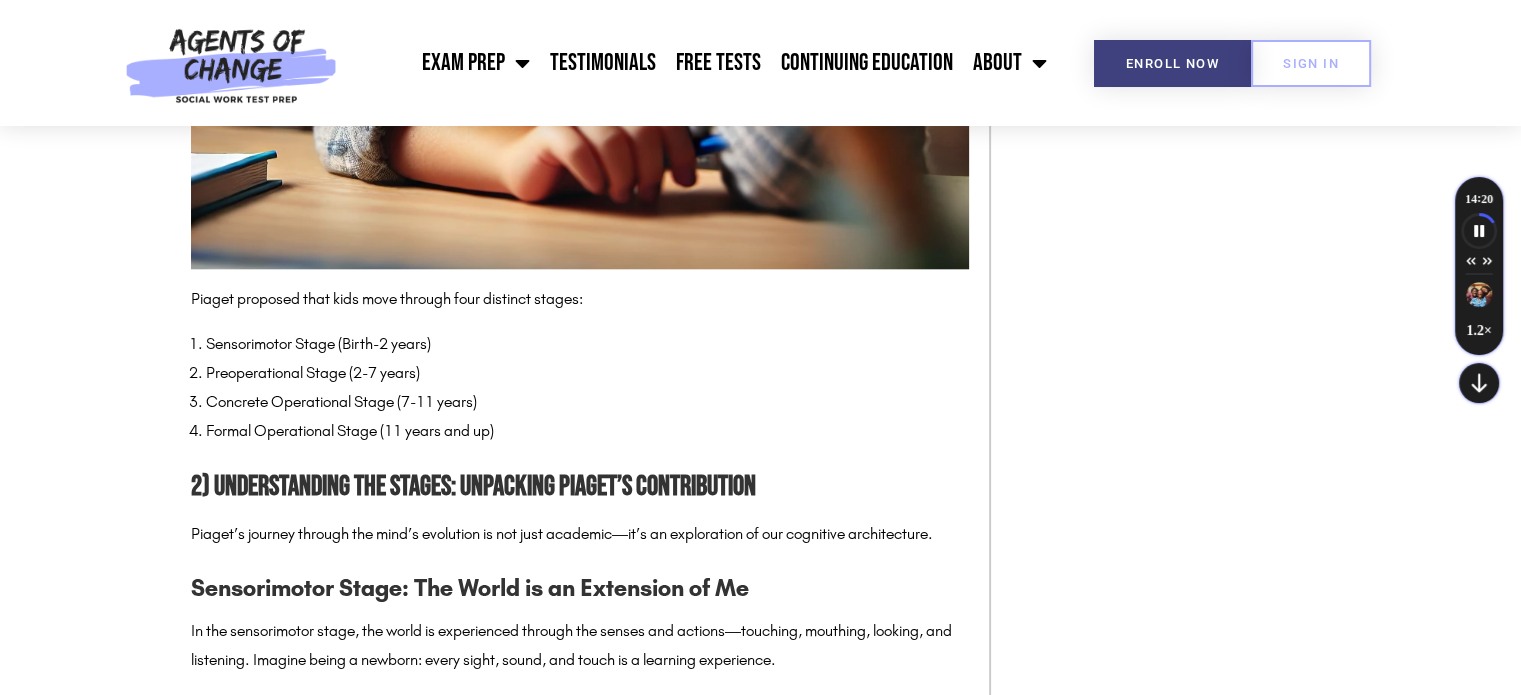 type 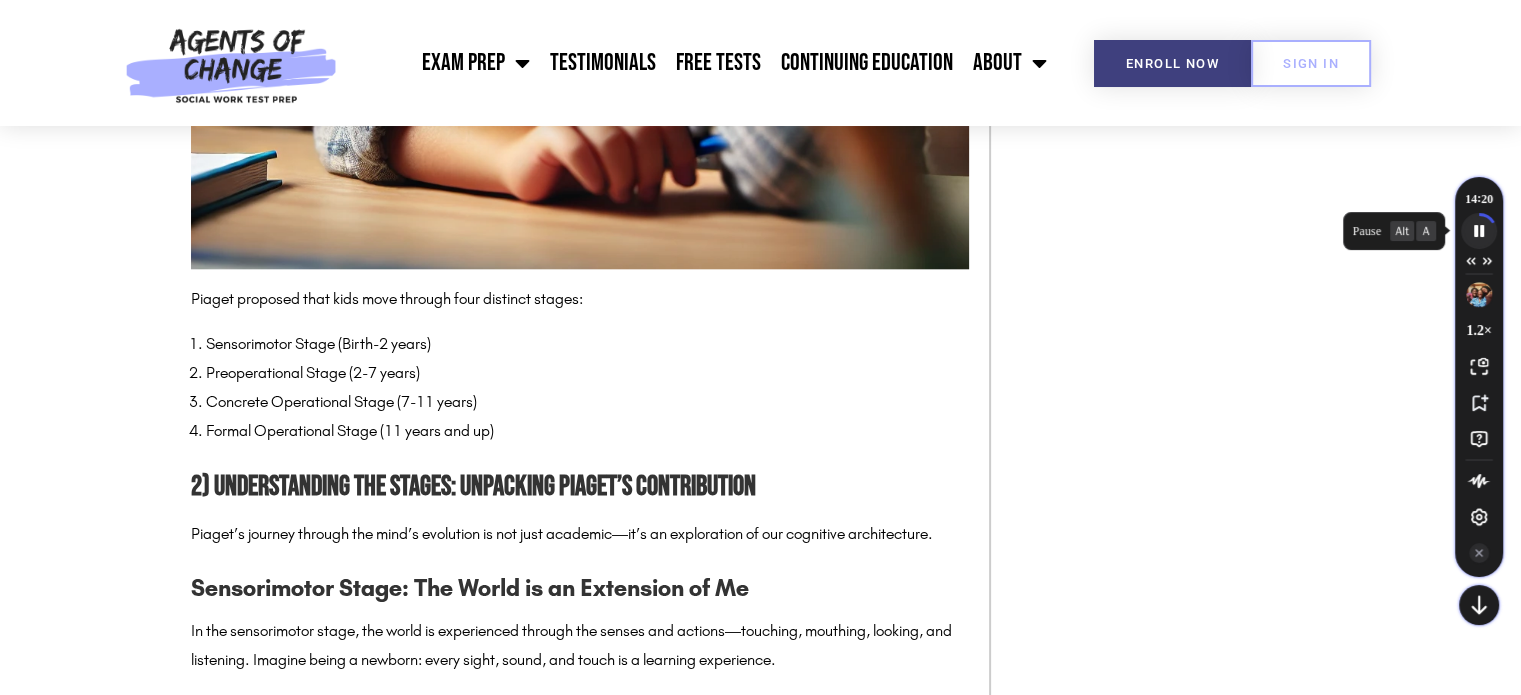 click 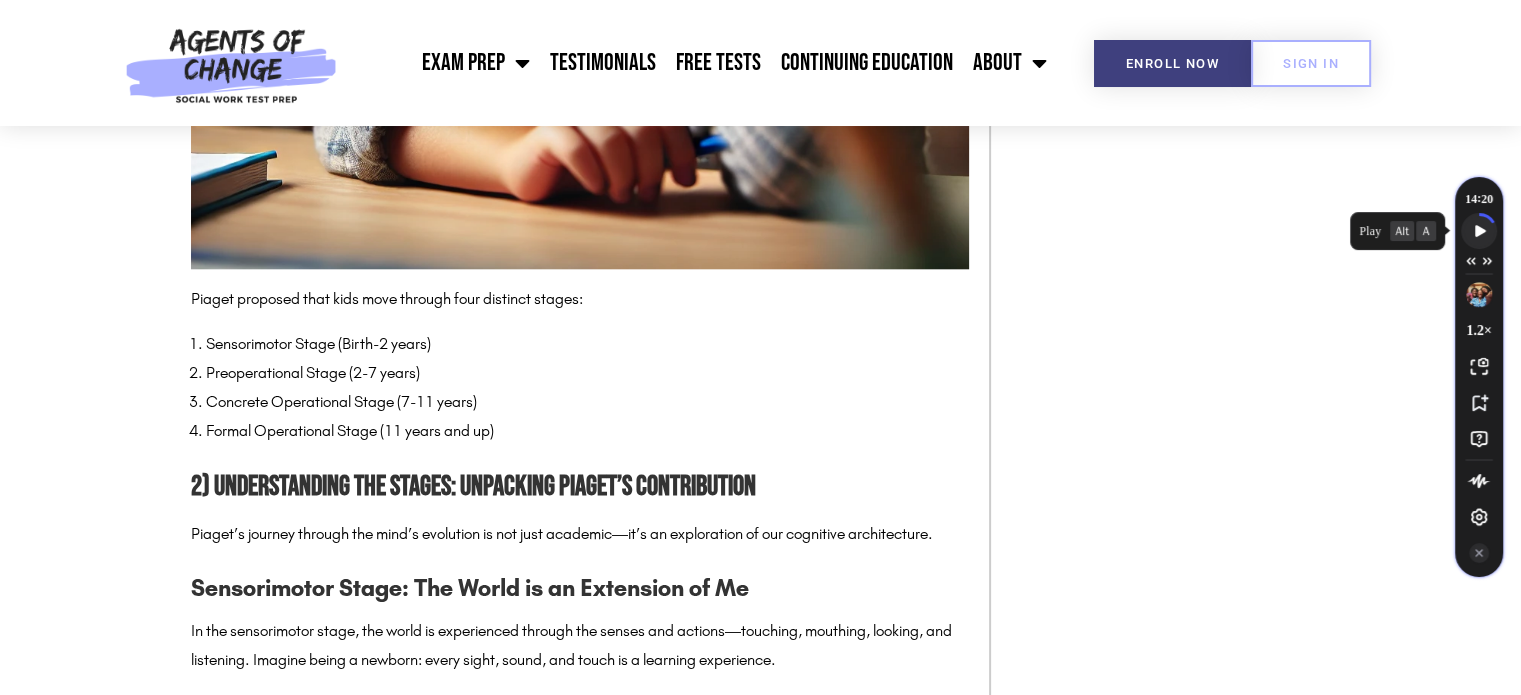 click 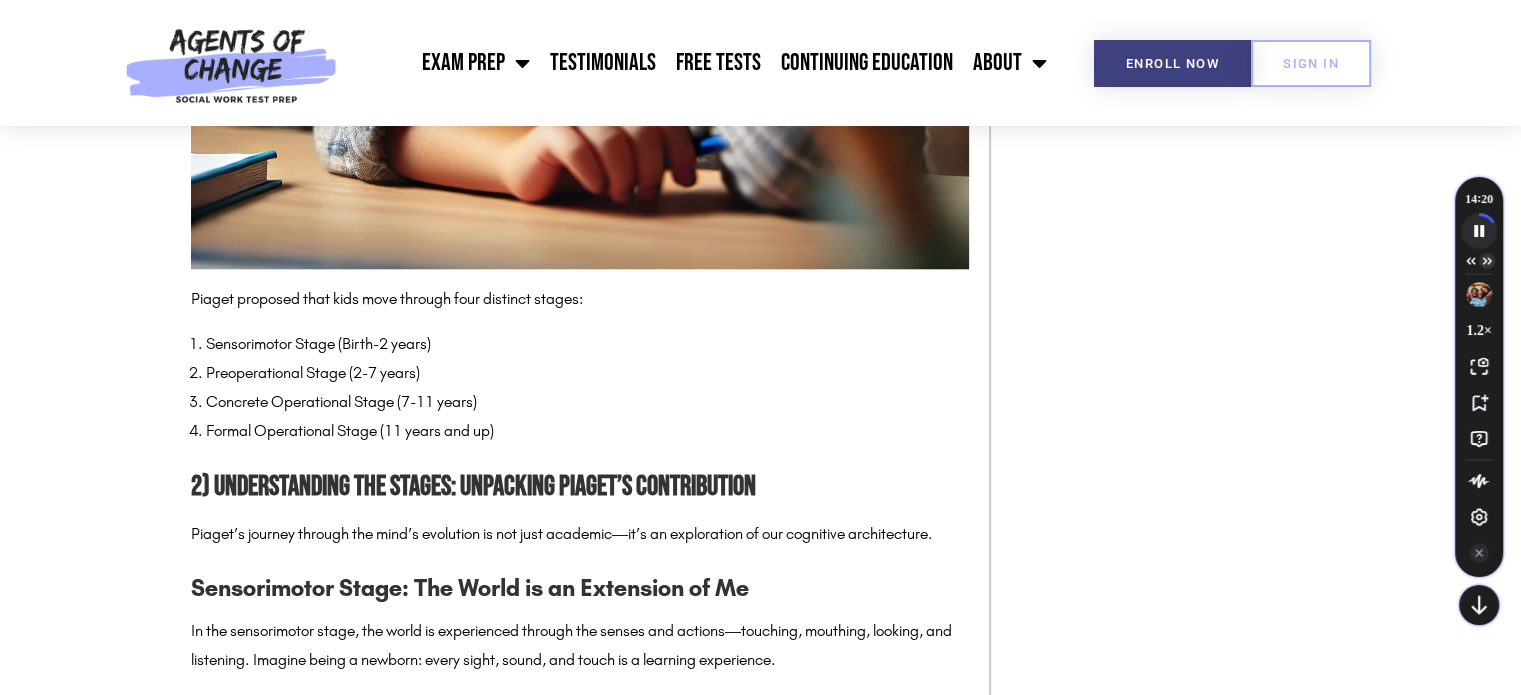 click 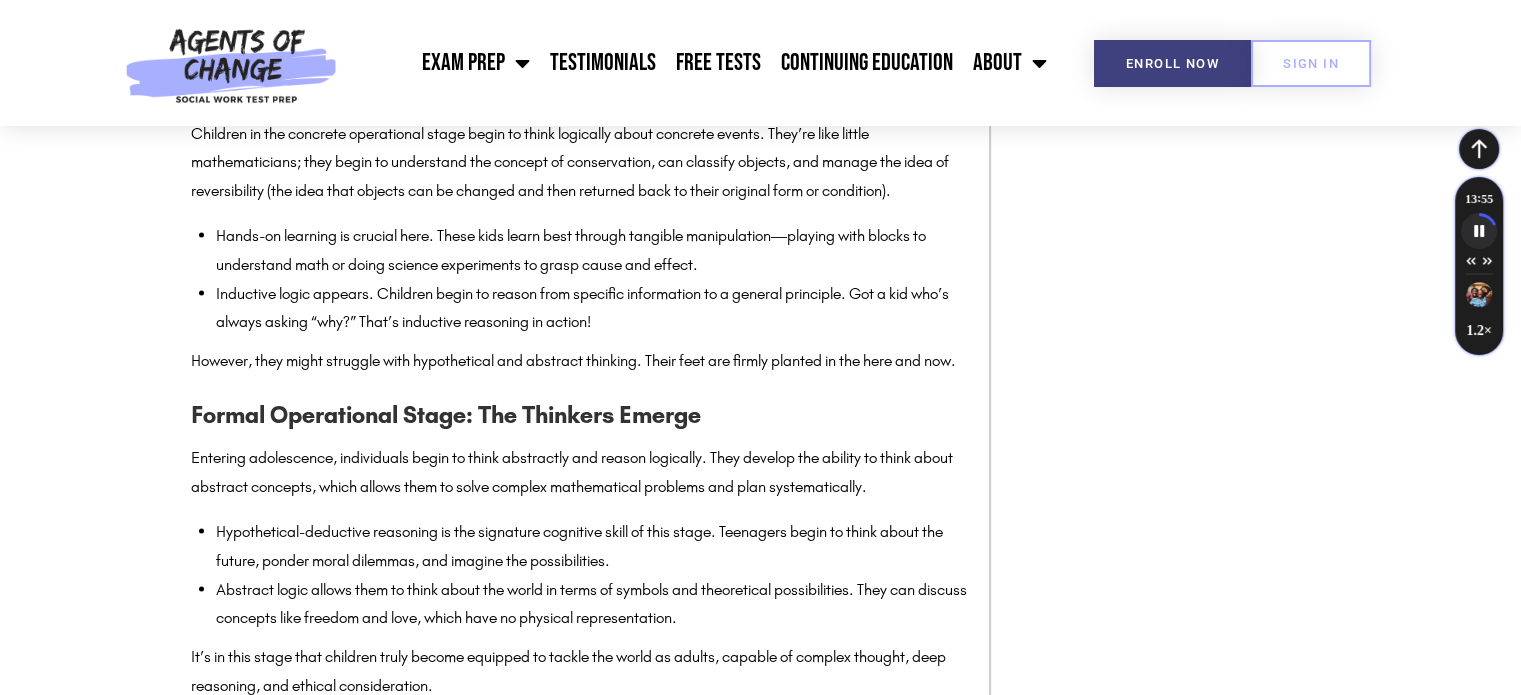 scroll, scrollTop: 4030, scrollLeft: 0, axis: vertical 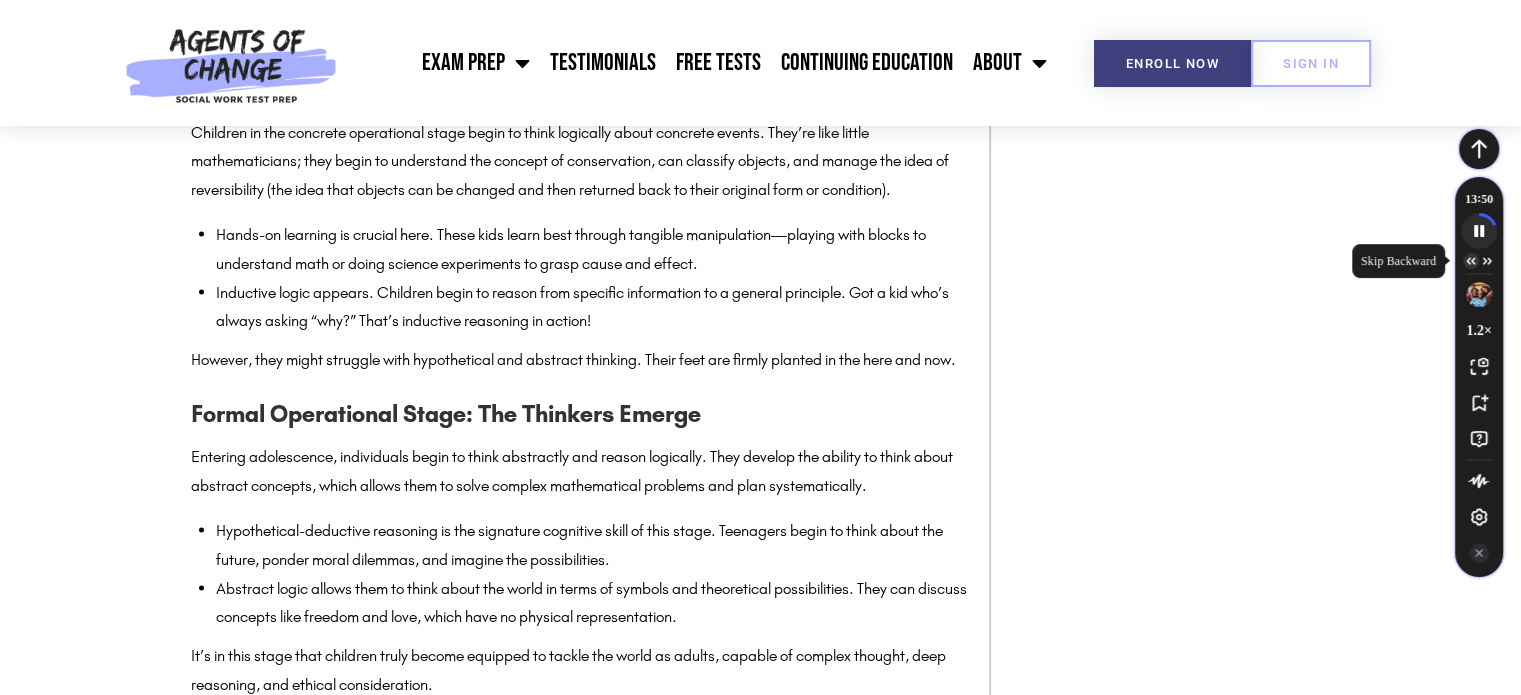 click 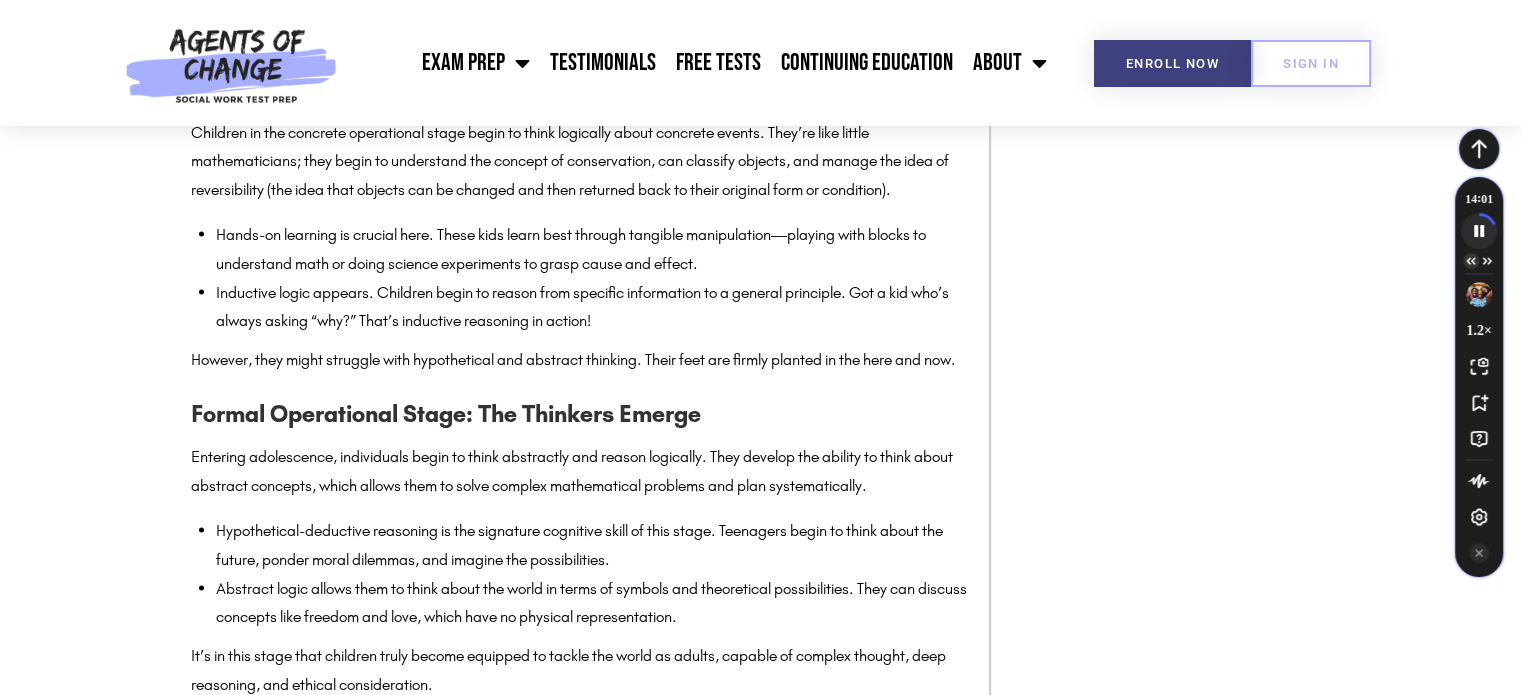click 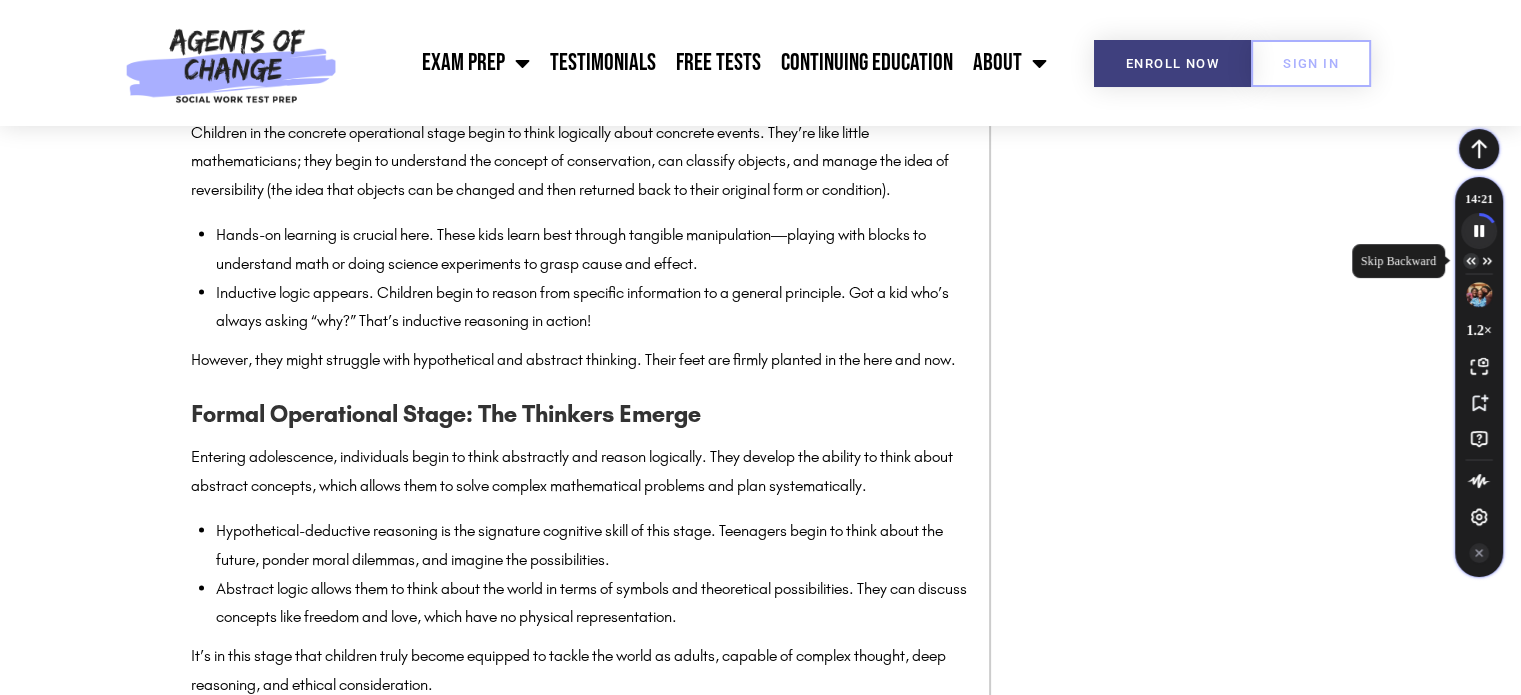 click 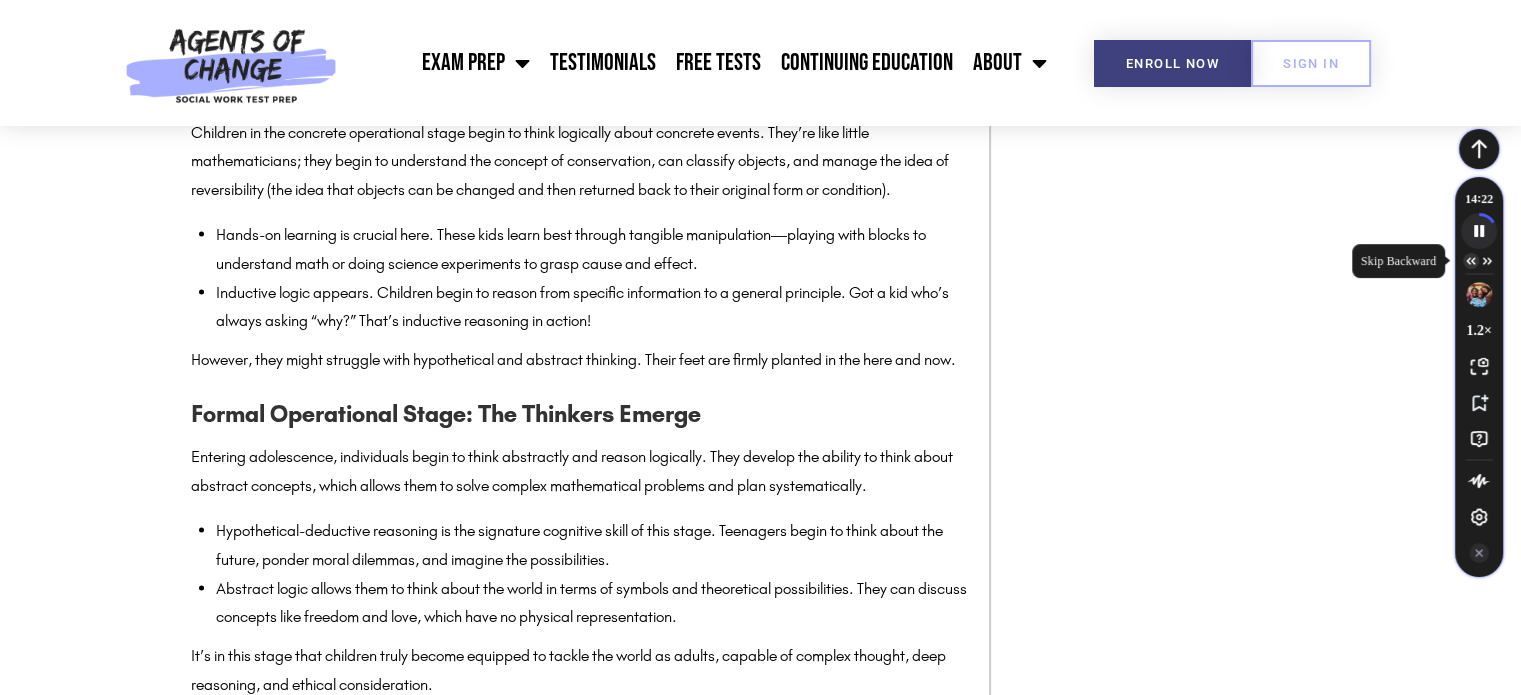 click 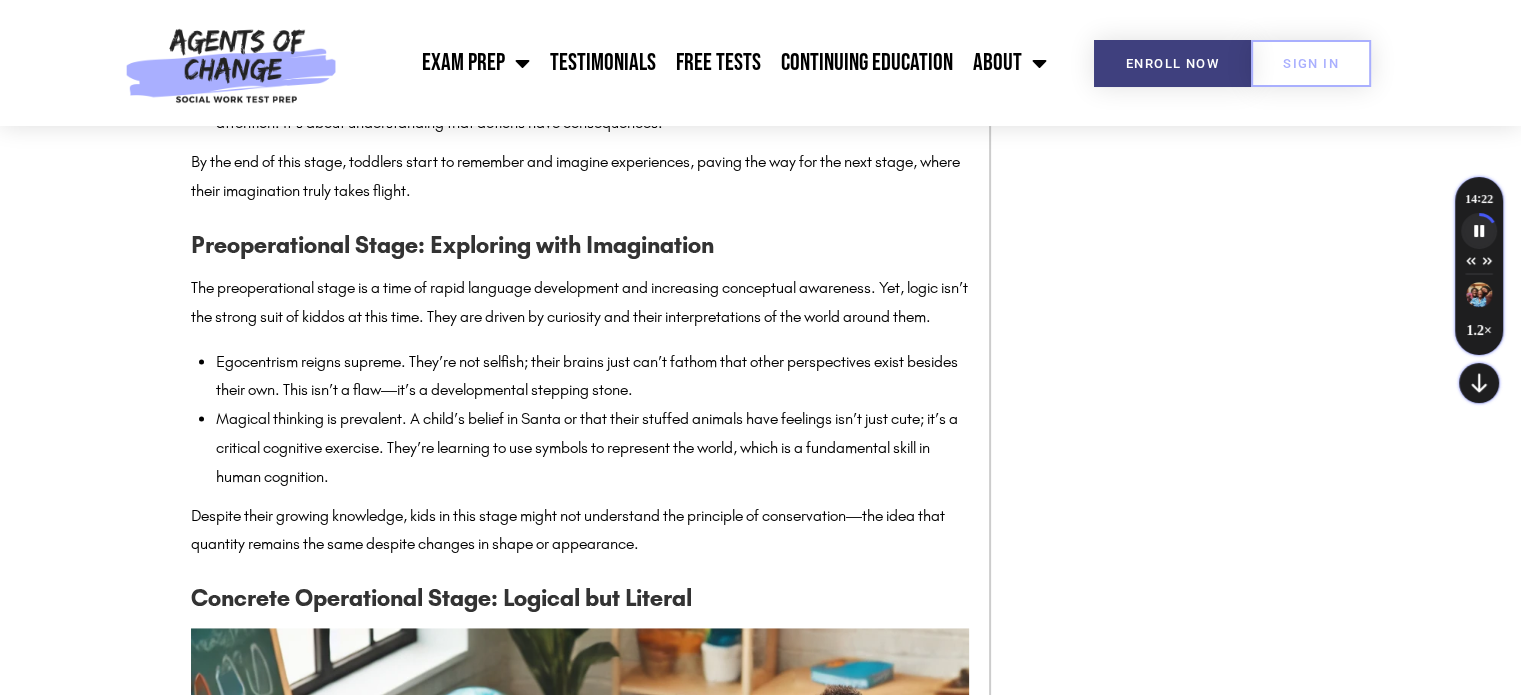 scroll, scrollTop: 2790, scrollLeft: 0, axis: vertical 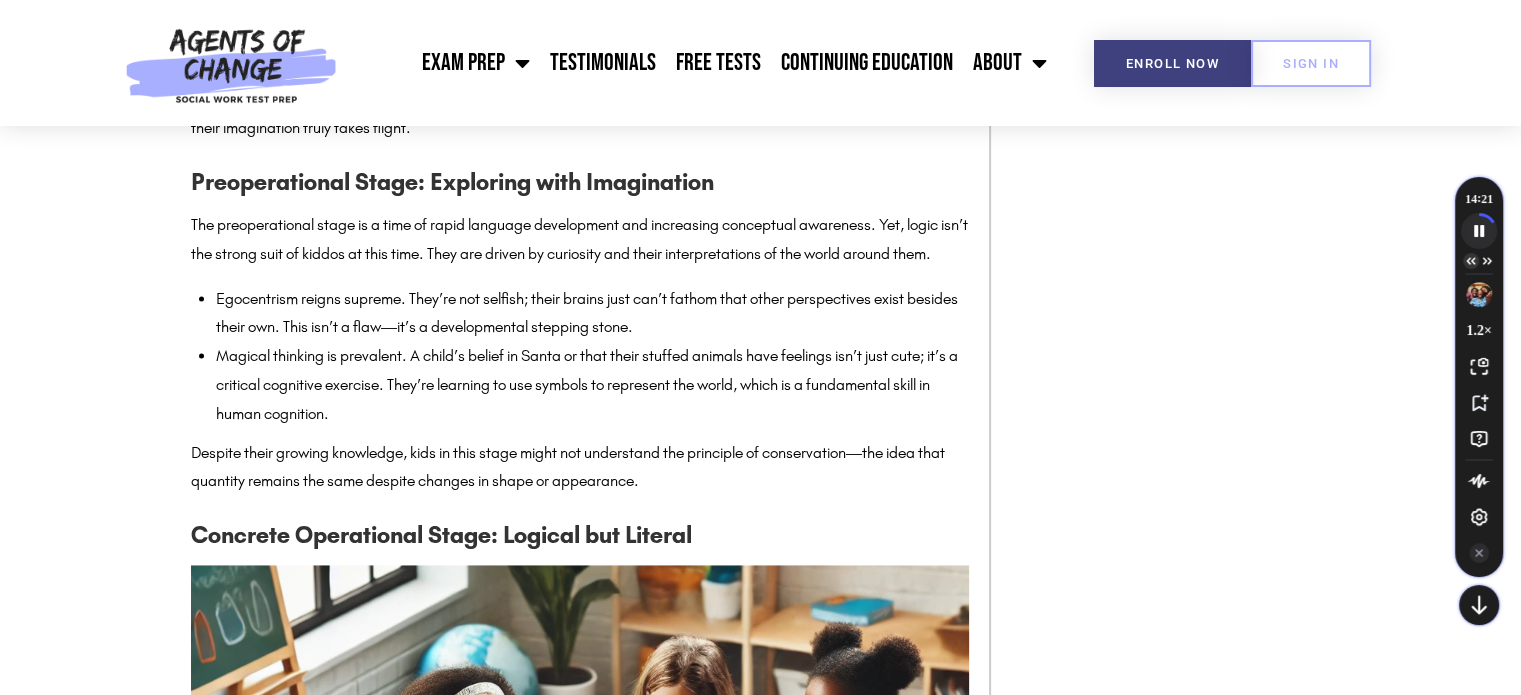click 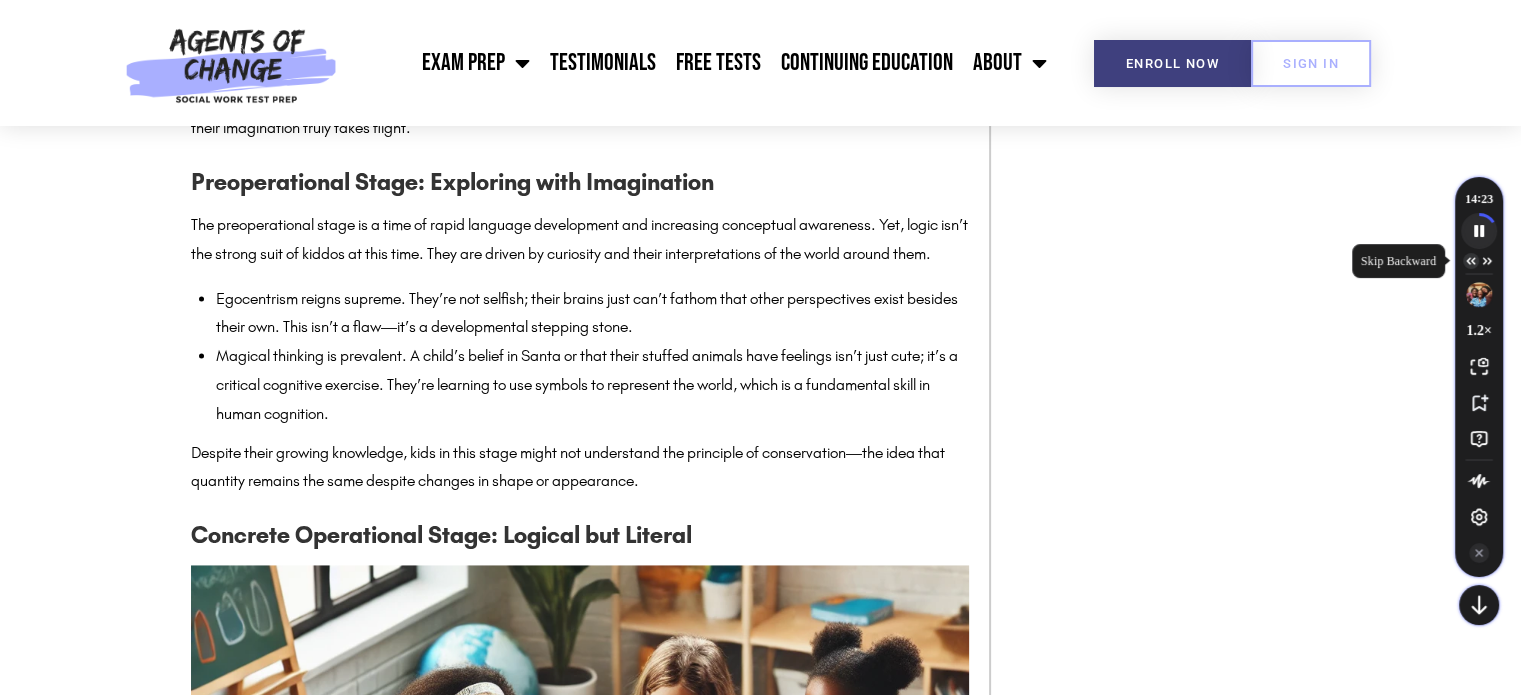 click 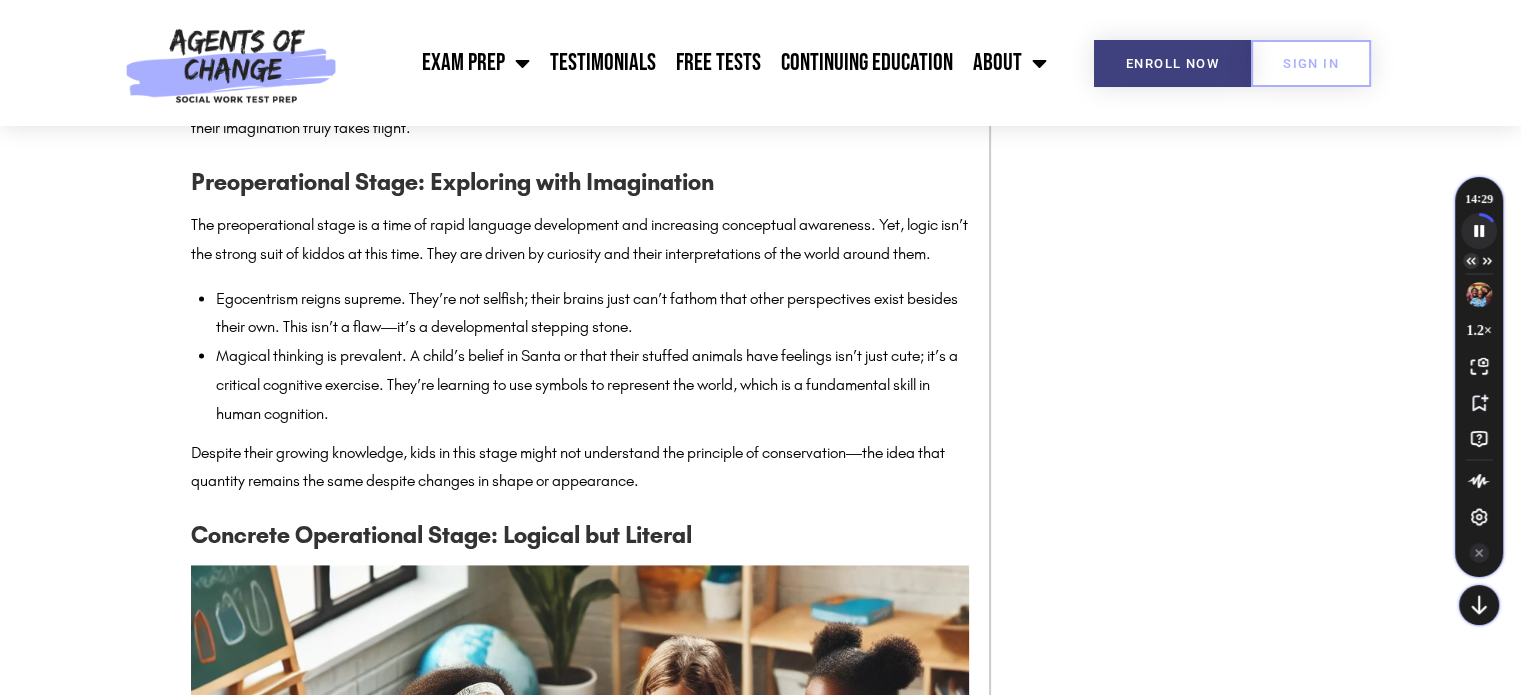 click 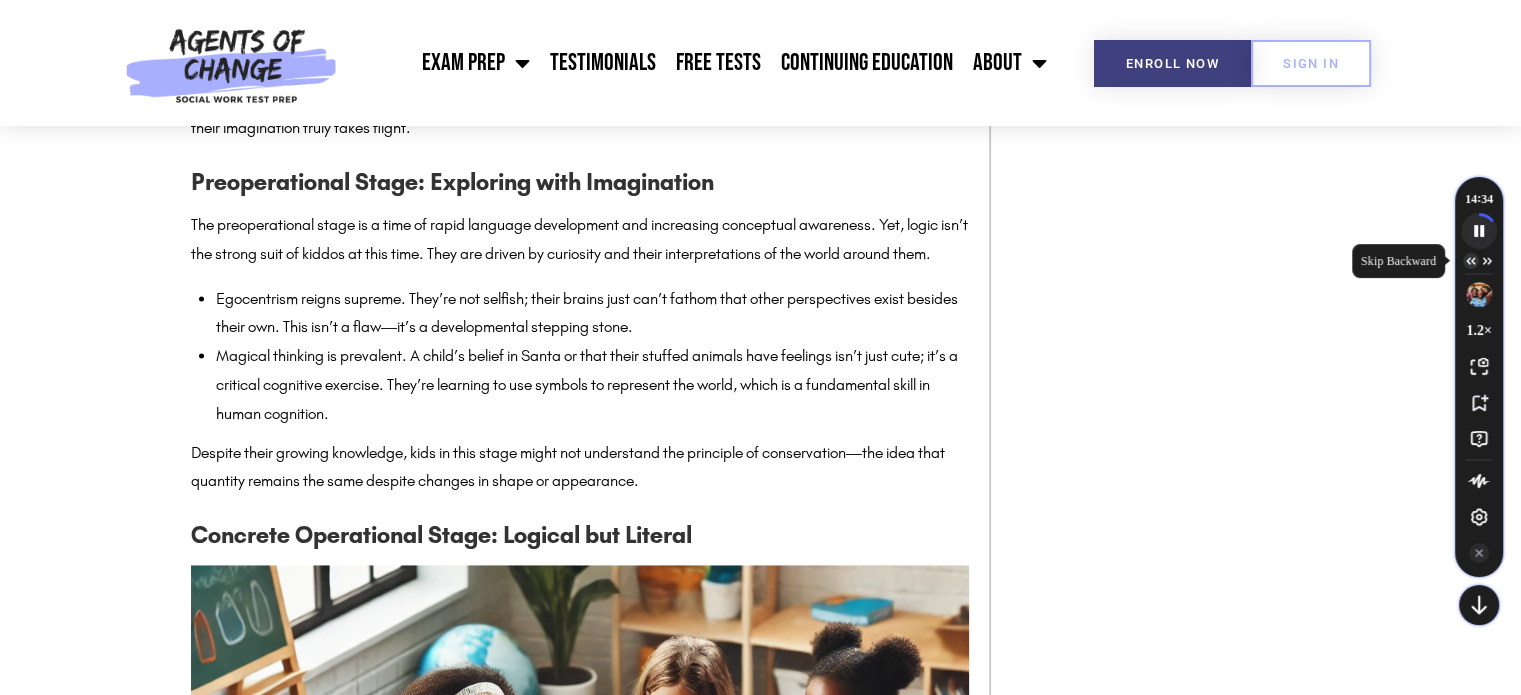 click 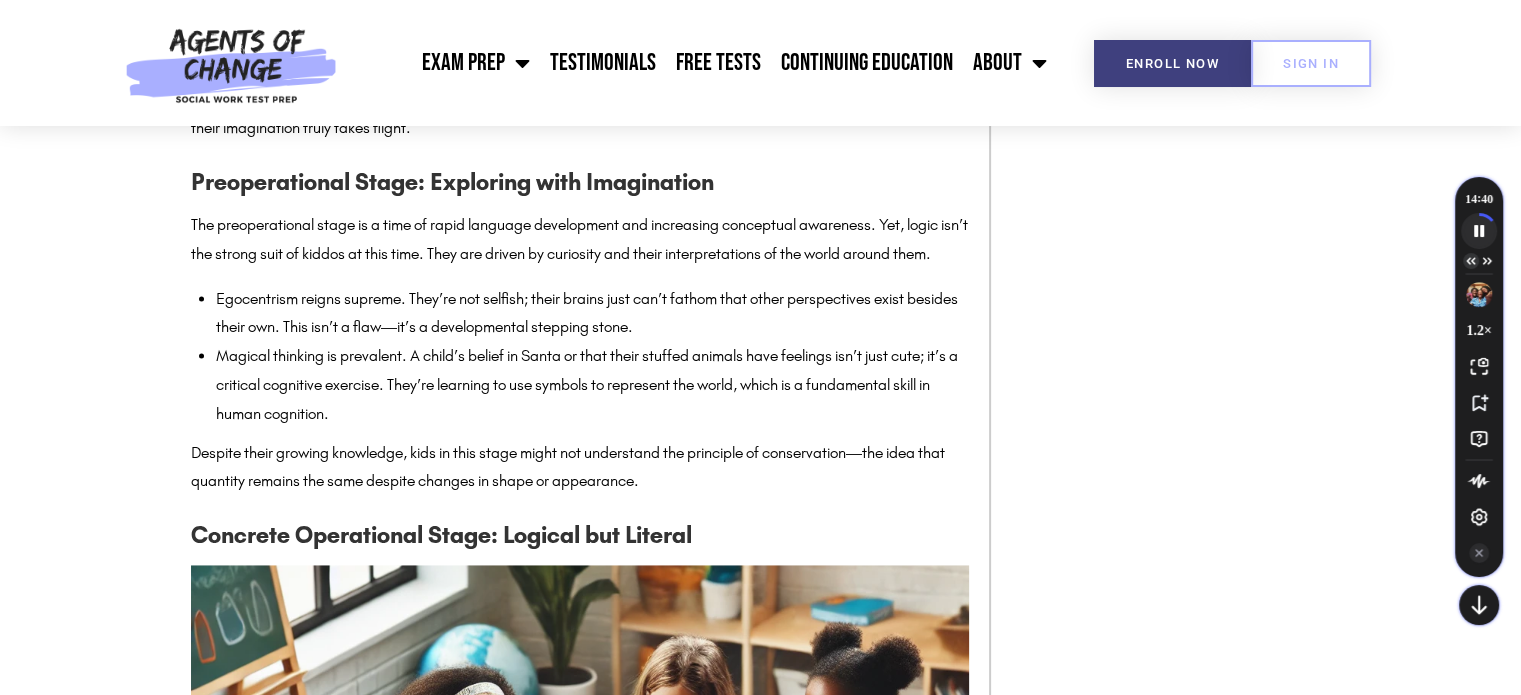 click 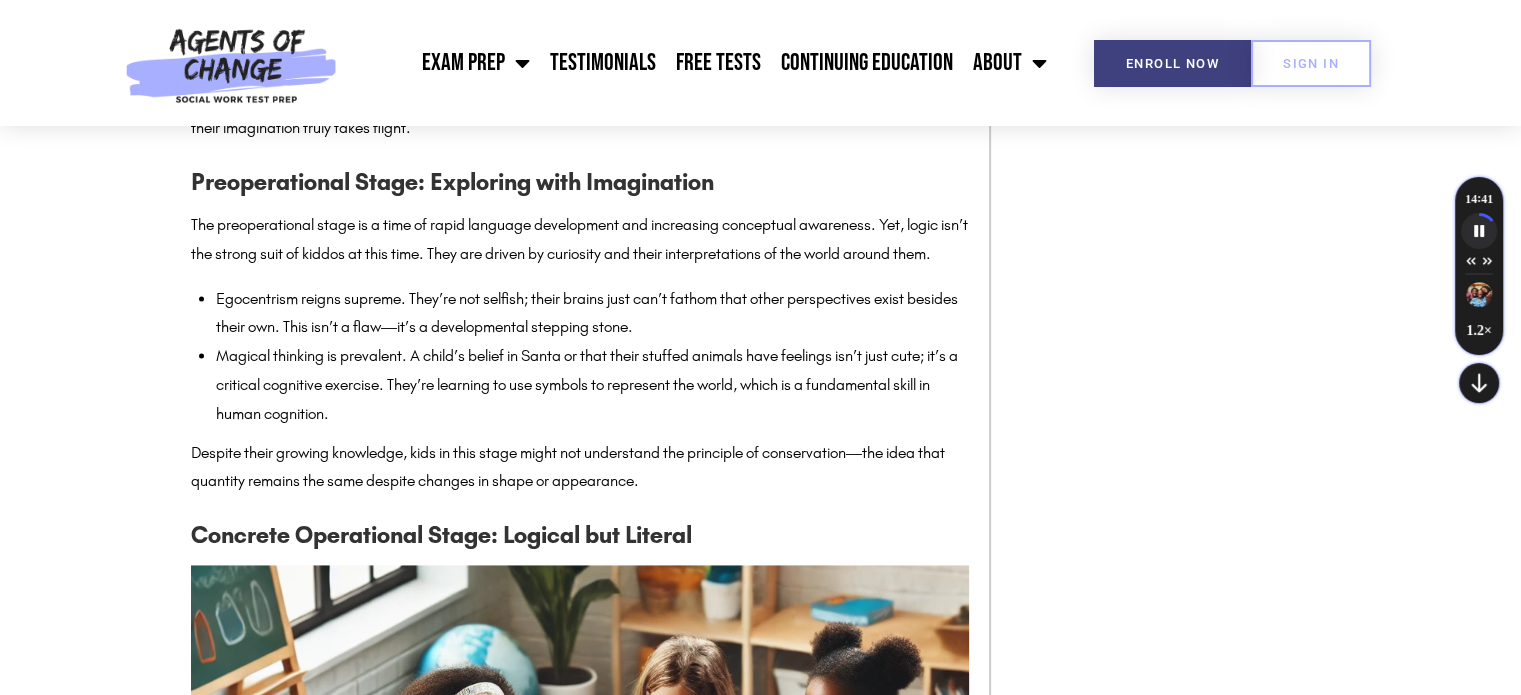 click on "Piaget’s Cognitive Development Theory and the ASWB Exam
Originally published on [DATE]. Last updated on [DATE].
When we think of preparing for a professional exam, our minds often go directly to the raw content: the facts, the strategies, the bullet-pointed must-knows. But what if we take a step back and consider the cognitive framework within which we learn and understand this content? That’s where Piaget’s Cognitive Development Theory fits in! It’s highly relevant for students gearing up for the ASWB (Association of Social Work Boards) Exam.
We’ll navigate in this post through the core stages of Piaget’s theory and uncover how these principles can be a game-changer in your ASWB exam prep. So, let’s unravel this cognitive conundrum and see how it can be your ally in conquering the ASWB!
Agents of Change." at bounding box center (760, 4883) 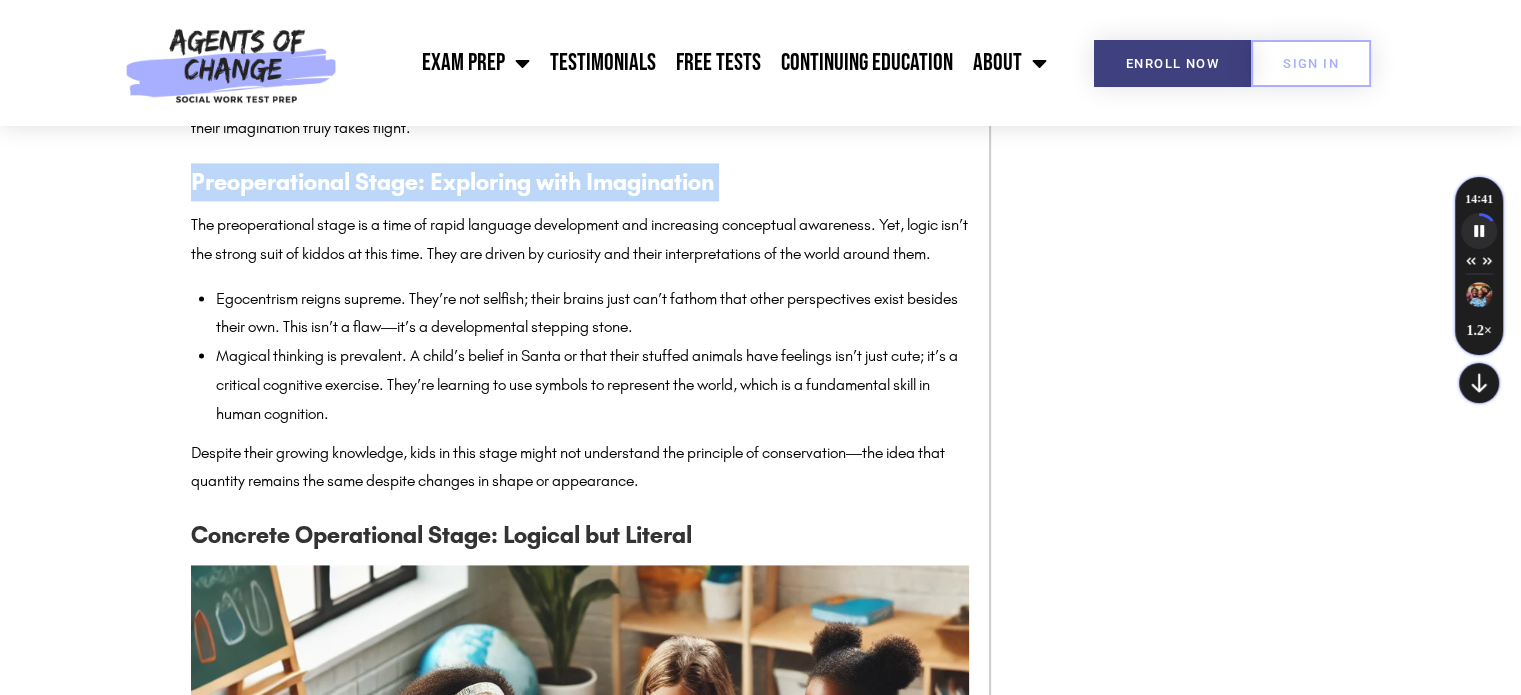 click on "Piaget’s Cognitive Development Theory and the ASWB Exam
Originally published on [DATE]. Last updated on [DATE].
When we think of preparing for a professional exam, our minds often go directly to the raw content: the facts, the strategies, the bullet-pointed must-knows. But what if we take a step back and consider the cognitive framework within which we learn and understand this content? That’s where Piaget’s Cognitive Development Theory fits in! It’s highly relevant for students gearing up for the ASWB (Association of Social Work Boards) Exam.
We’ll navigate in this post through the core stages of Piaget’s theory and uncover how these principles can be a game-changer in your ASWB exam prep. So, let’s unravel this cognitive conundrum and see how it can be your ally in conquering the ASWB!
Agents of Change." at bounding box center [760, 4883] 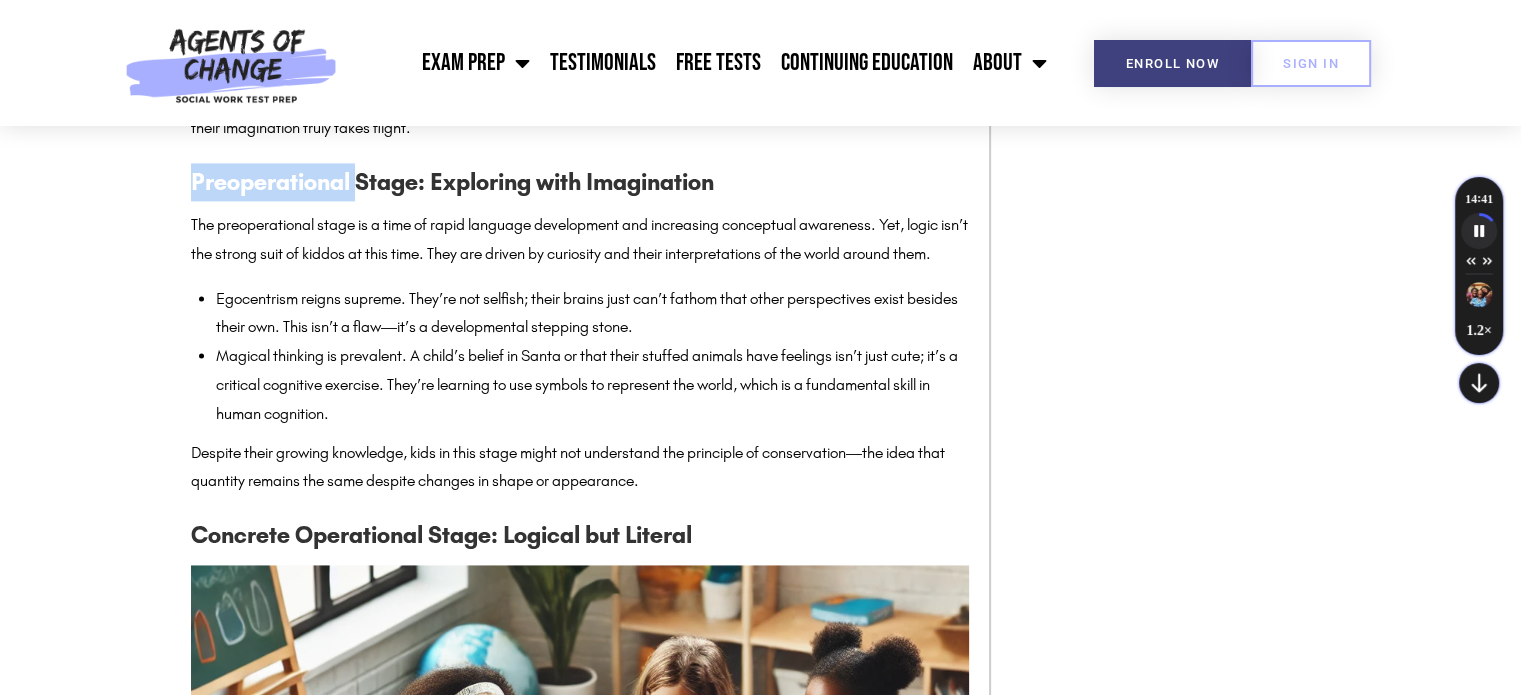 click on "Preoperational Stage: Exploring with Imagination" at bounding box center (580, 182) 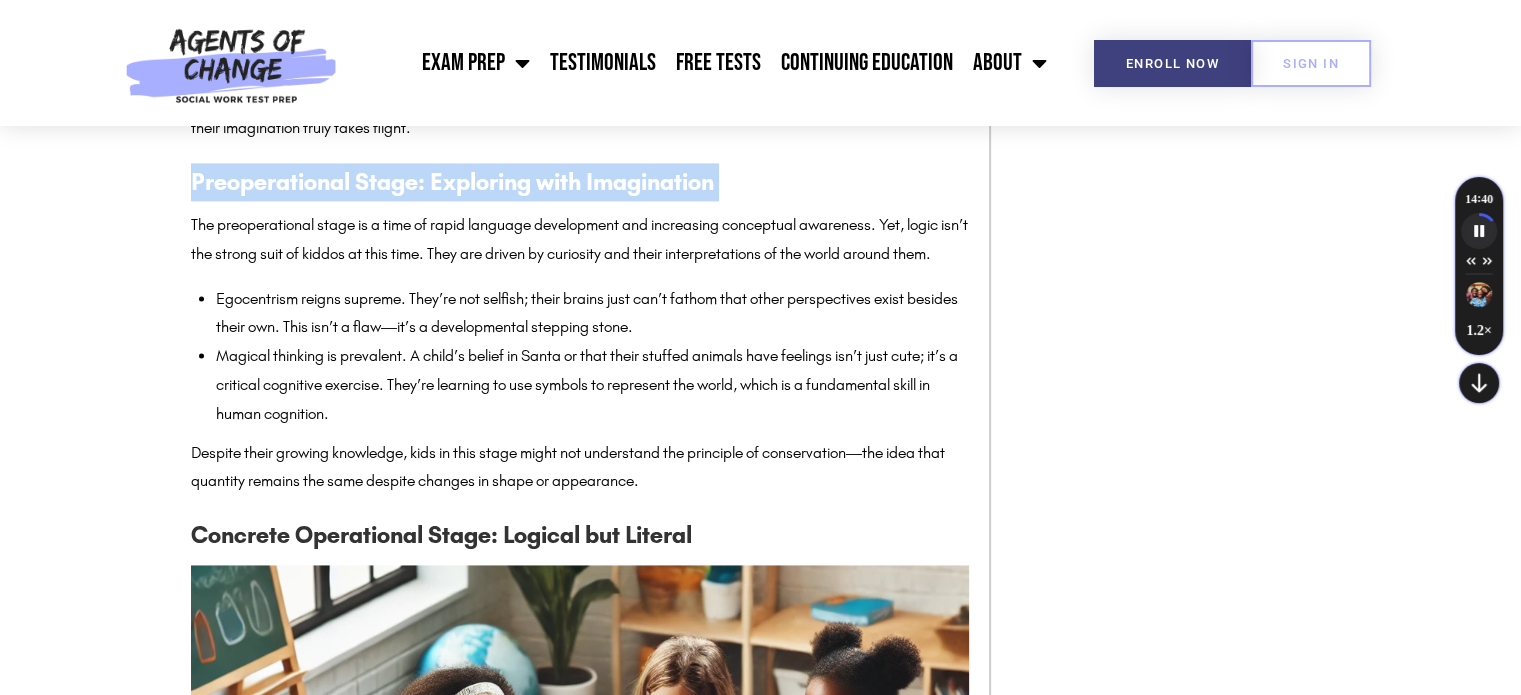 click on "Preoperational Stage: Exploring with Imagination" at bounding box center (580, 182) 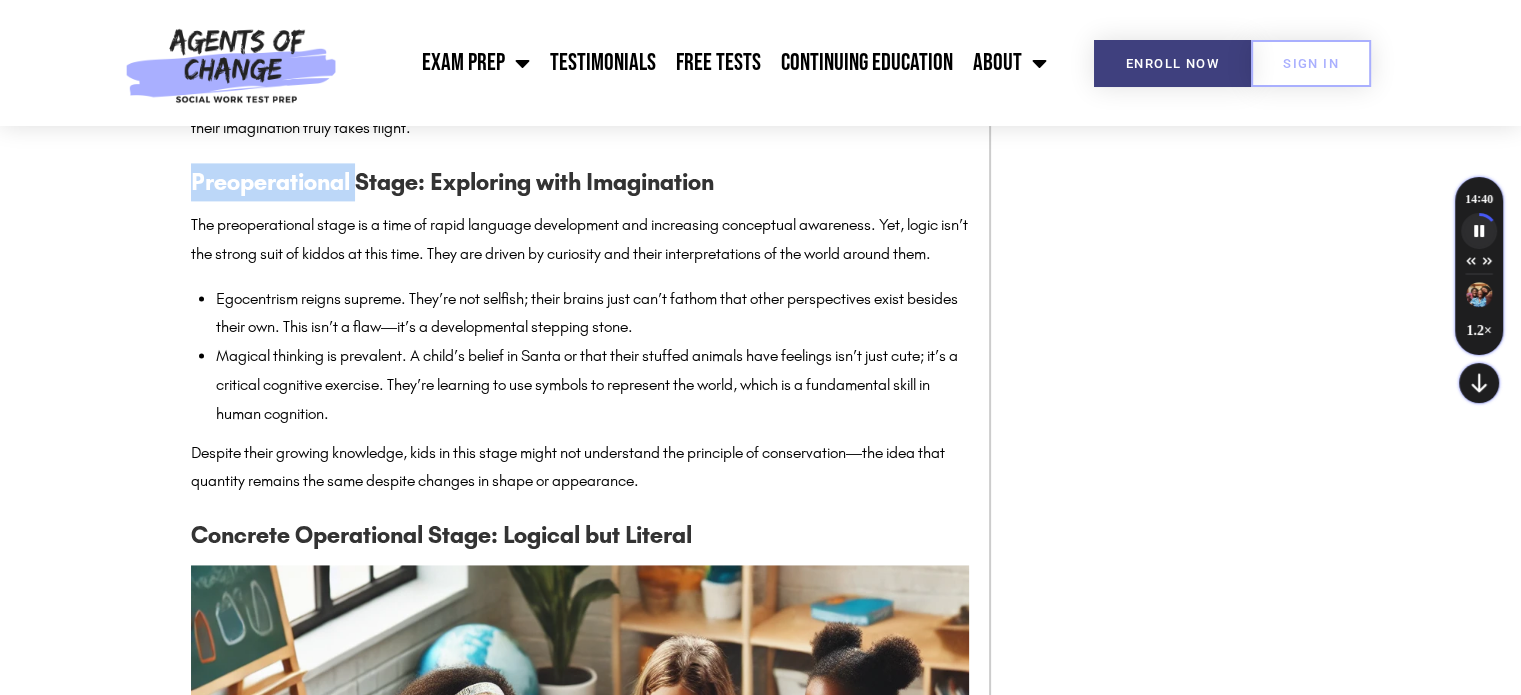 click on "Preoperational Stage: Exploring with Imagination" at bounding box center [580, 182] 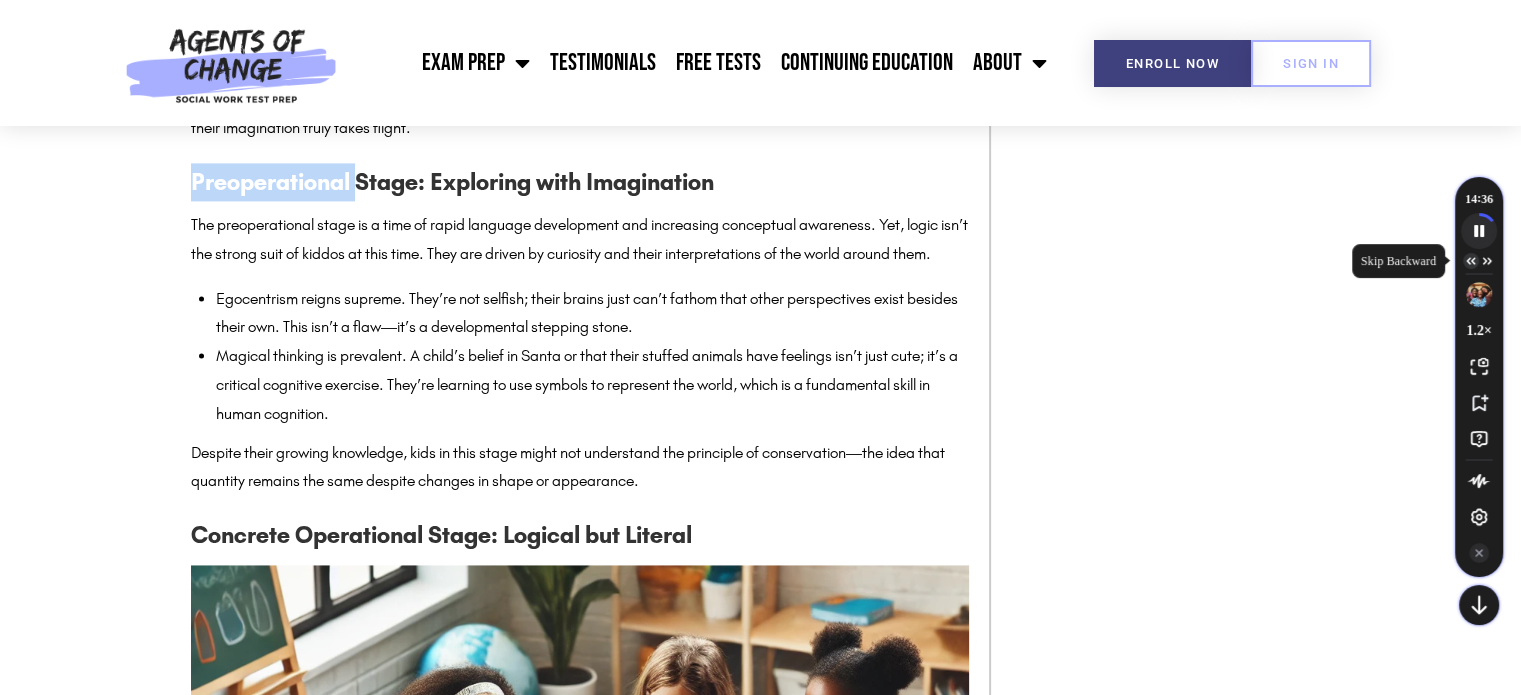 click 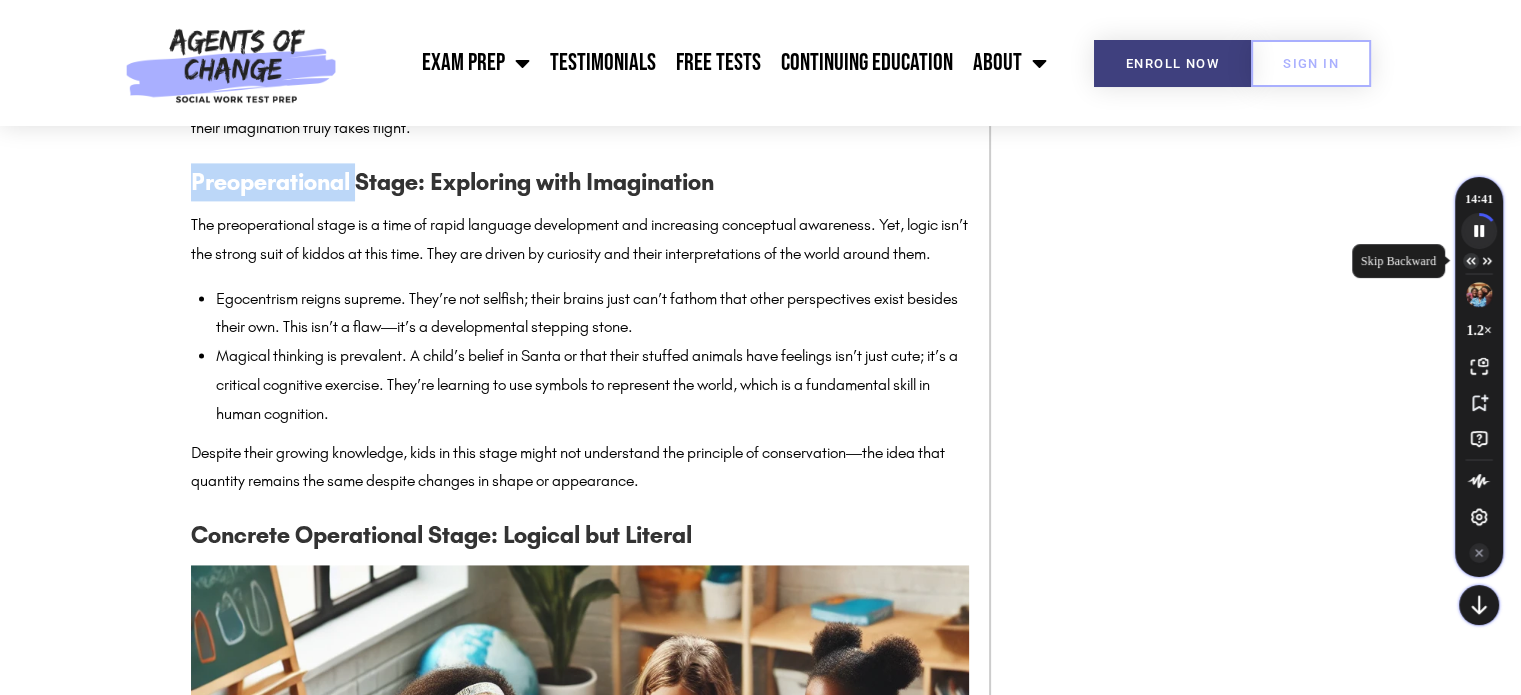 click 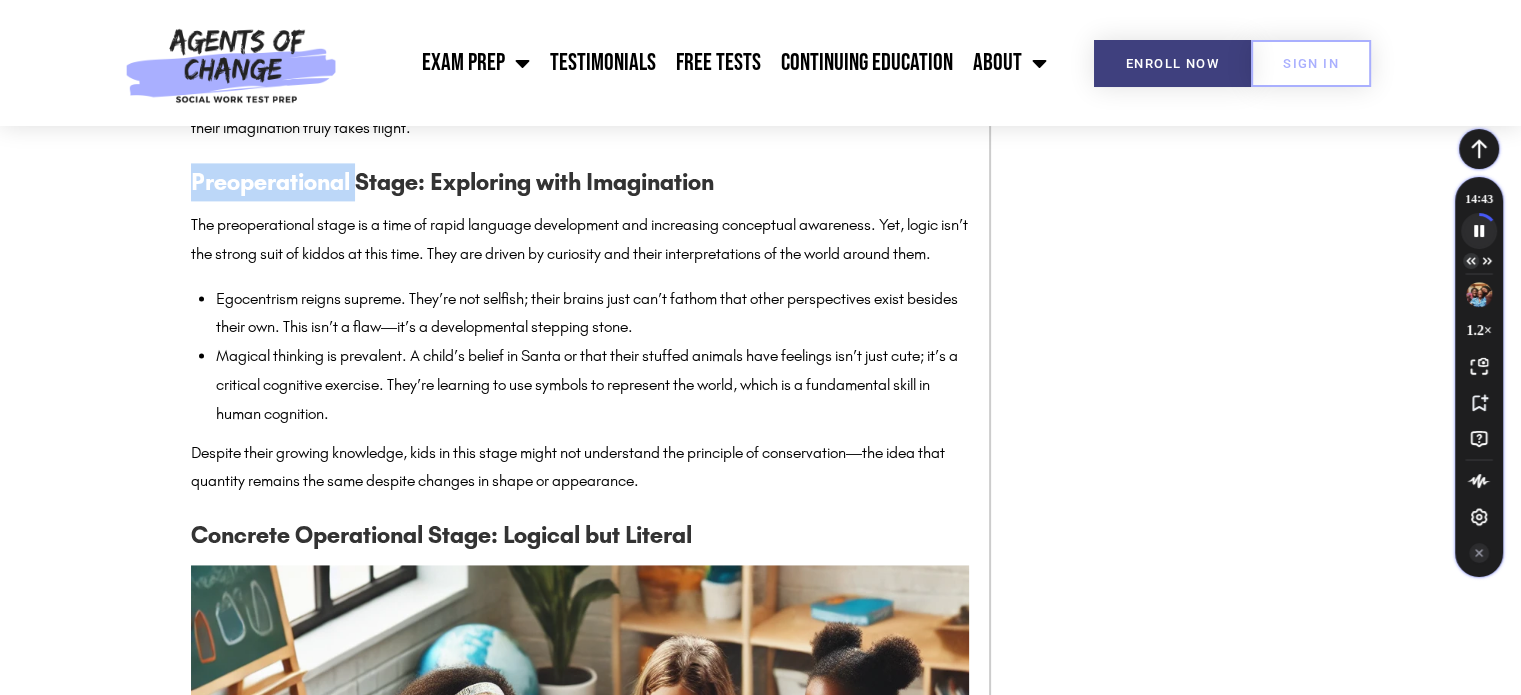 click 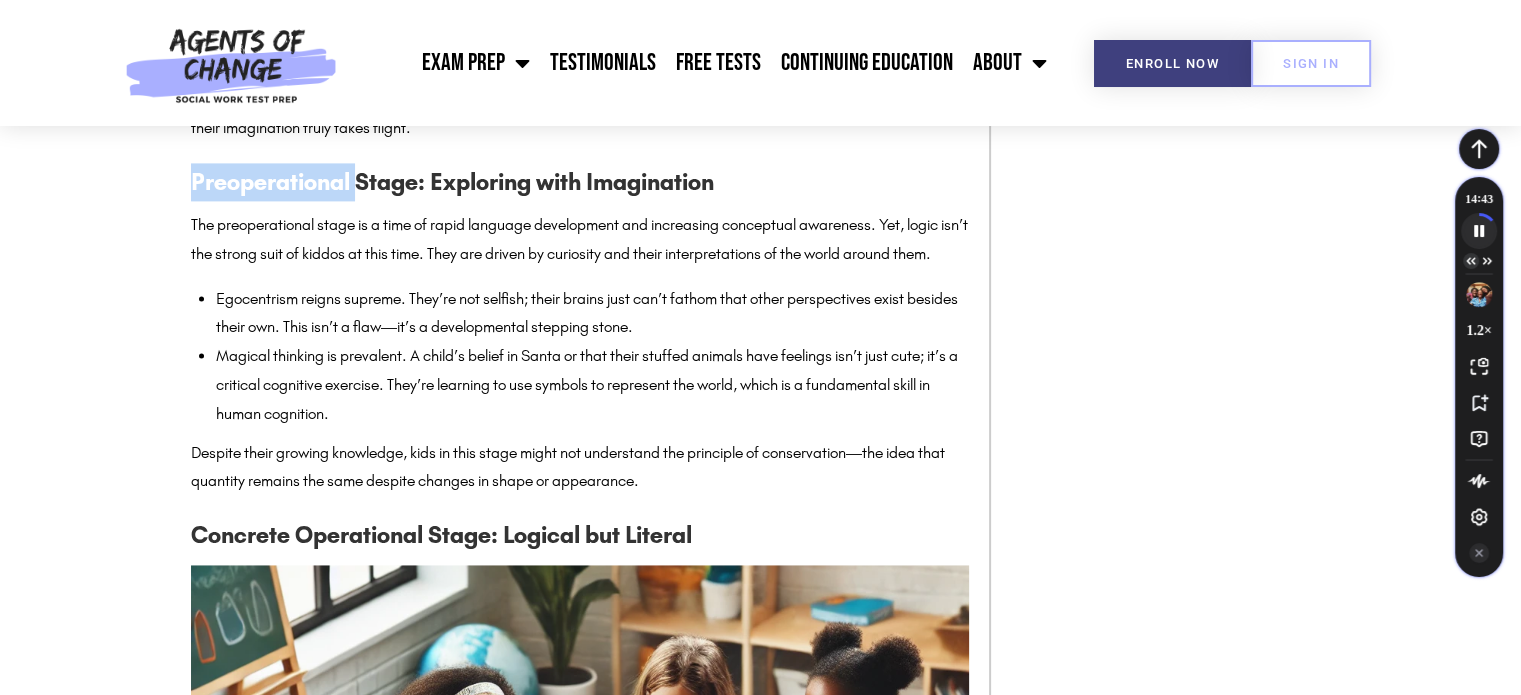 click 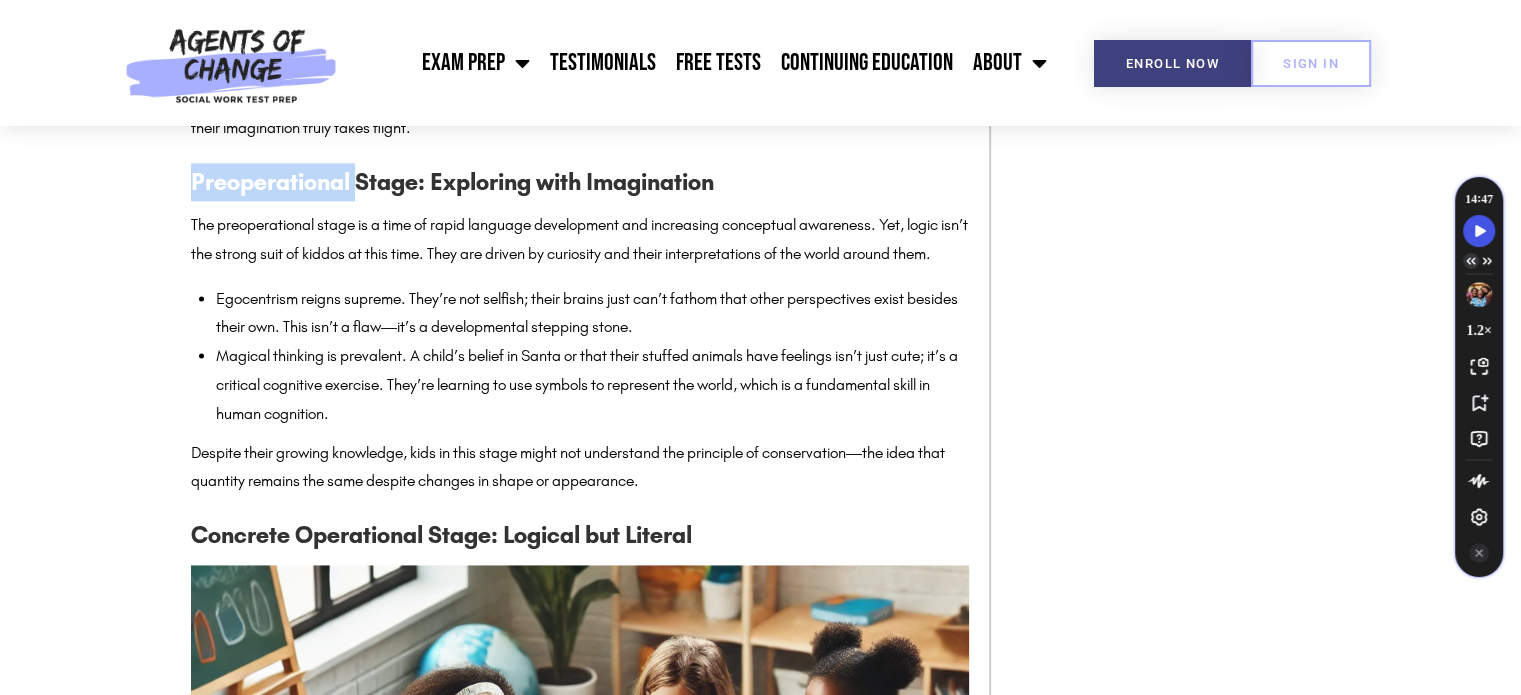 click 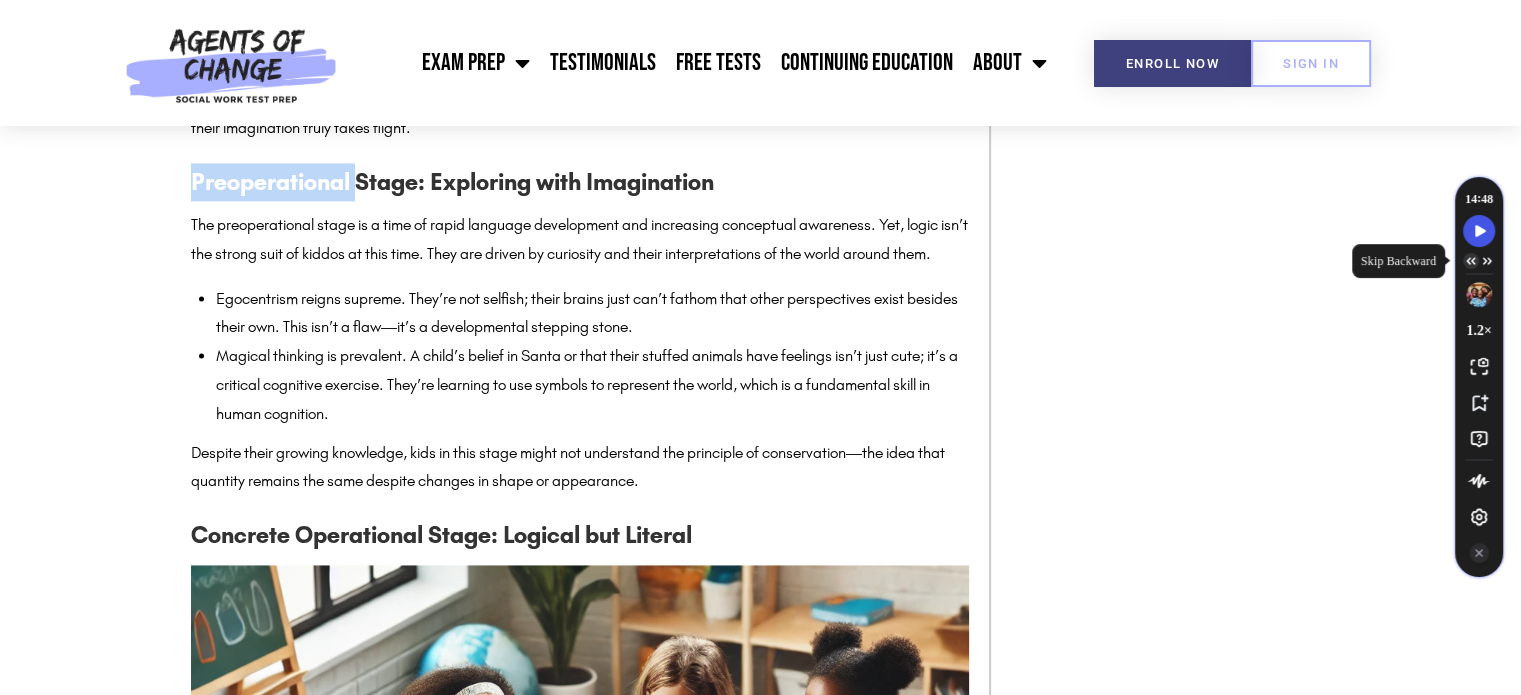 click 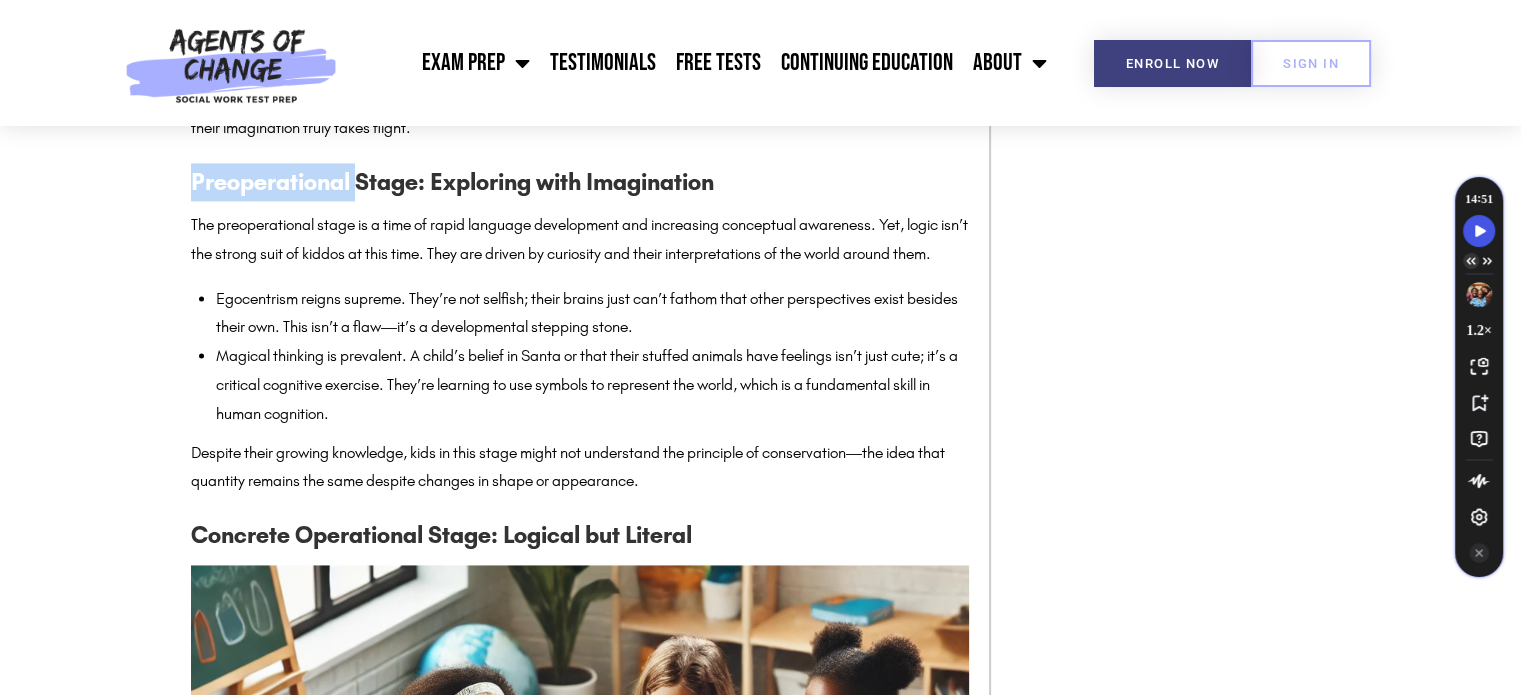 click 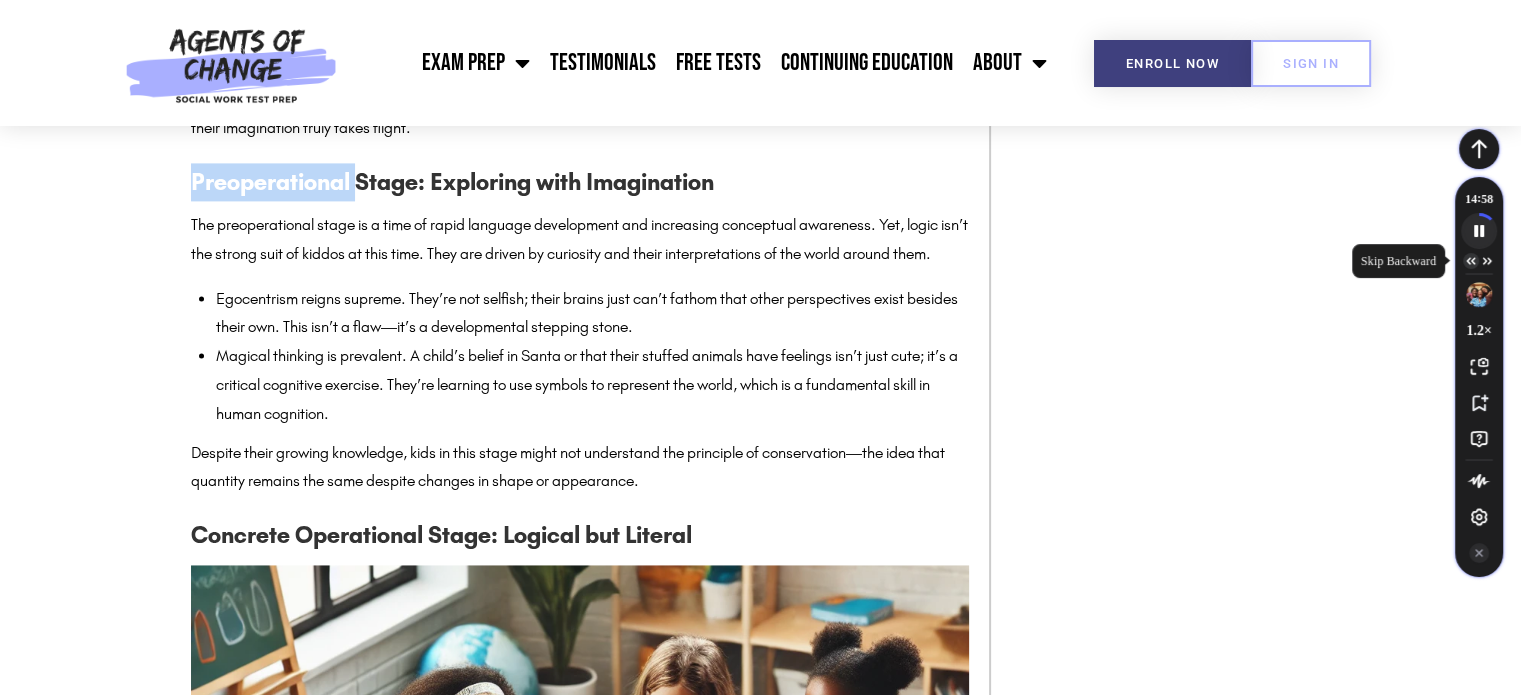 click 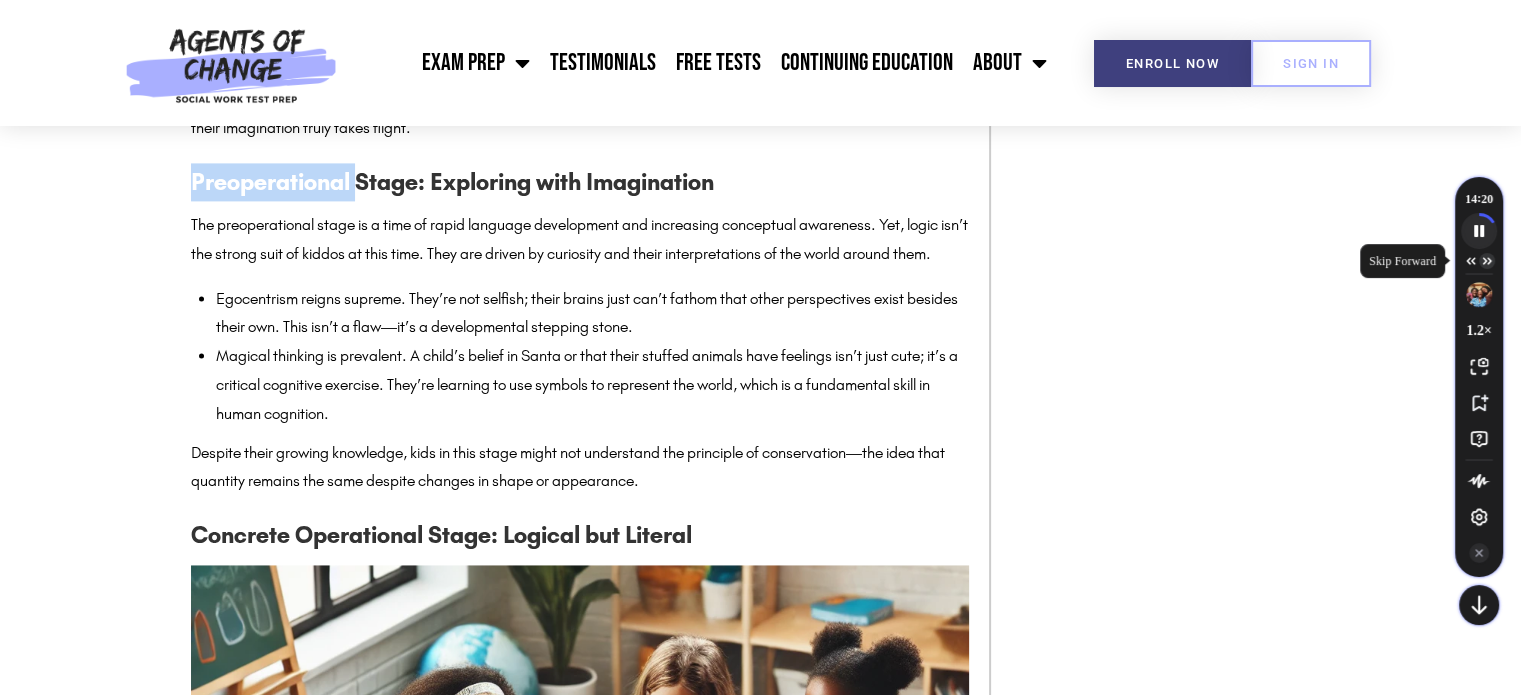 click 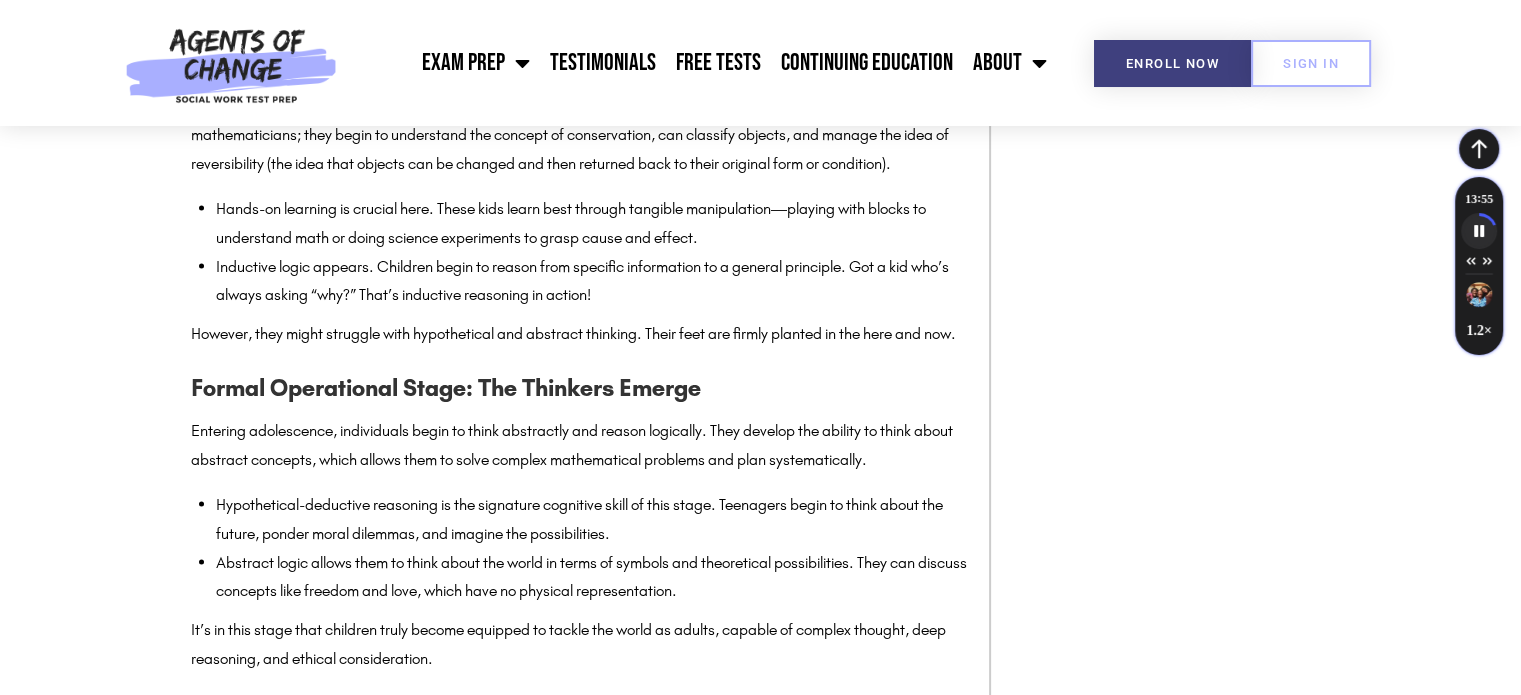 scroll, scrollTop: 4110, scrollLeft: 0, axis: vertical 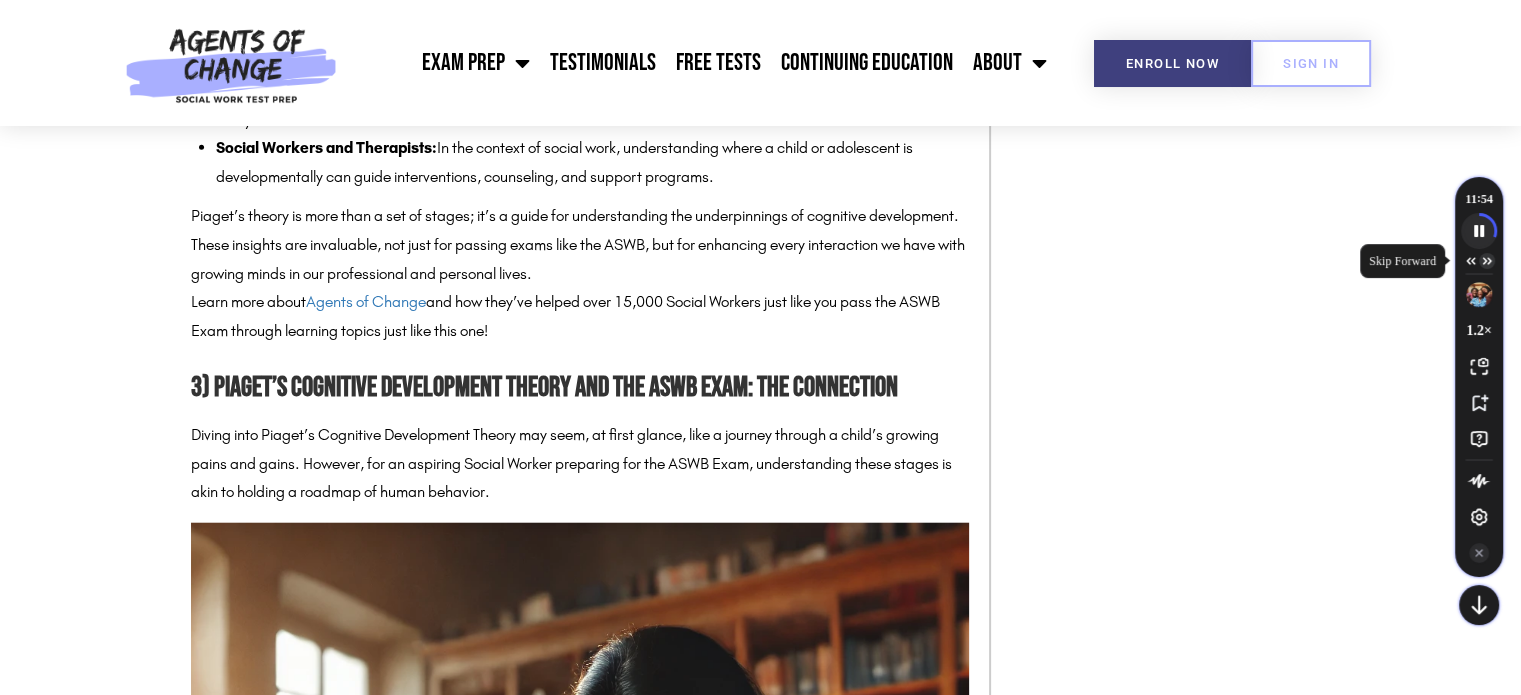 click 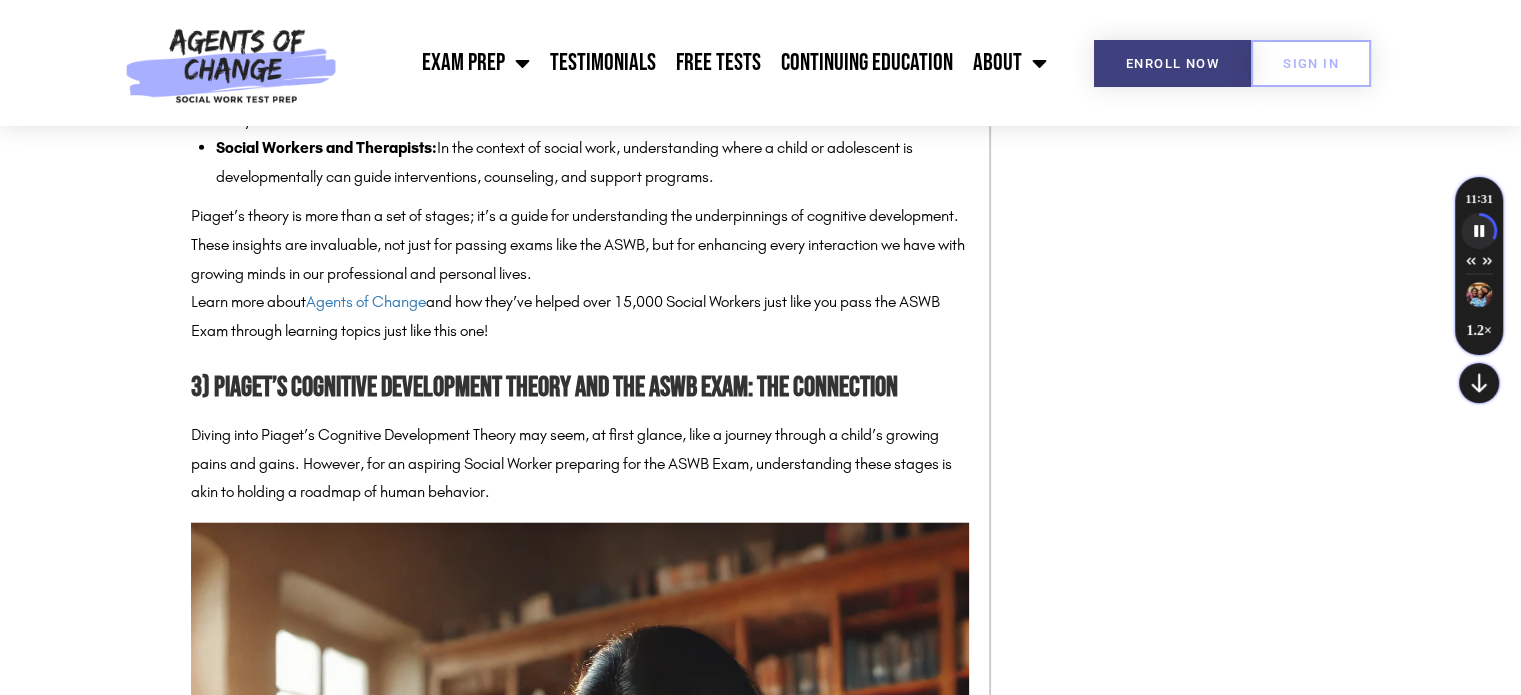 scroll, scrollTop: 5076, scrollLeft: 0, axis: vertical 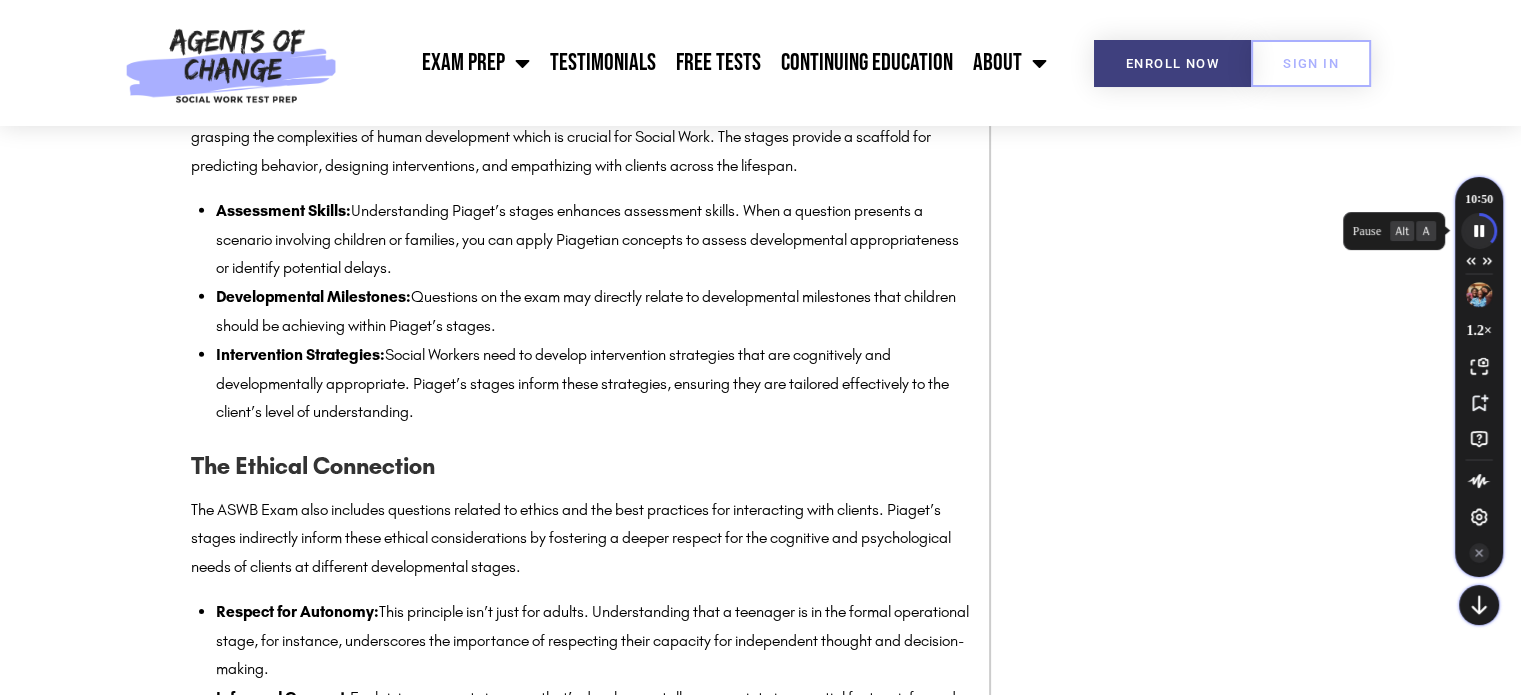 click 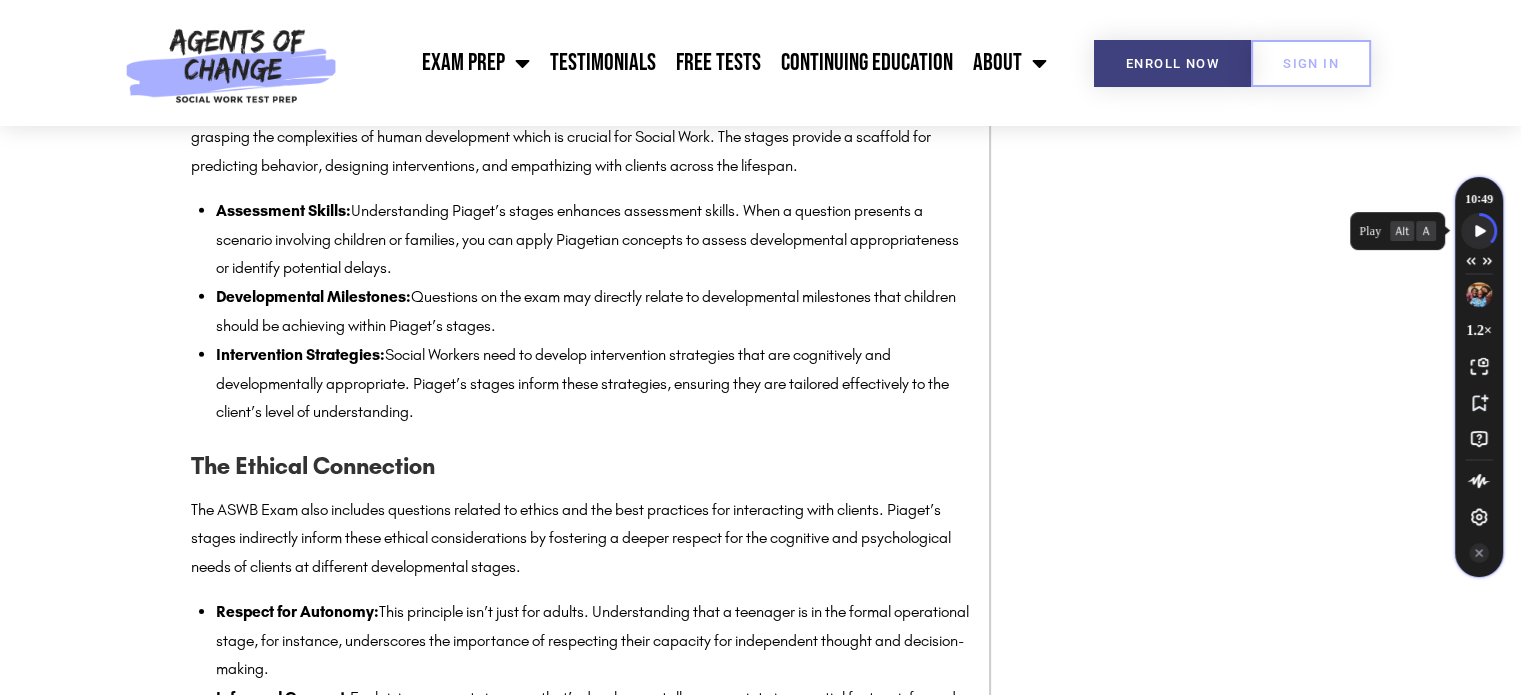 click 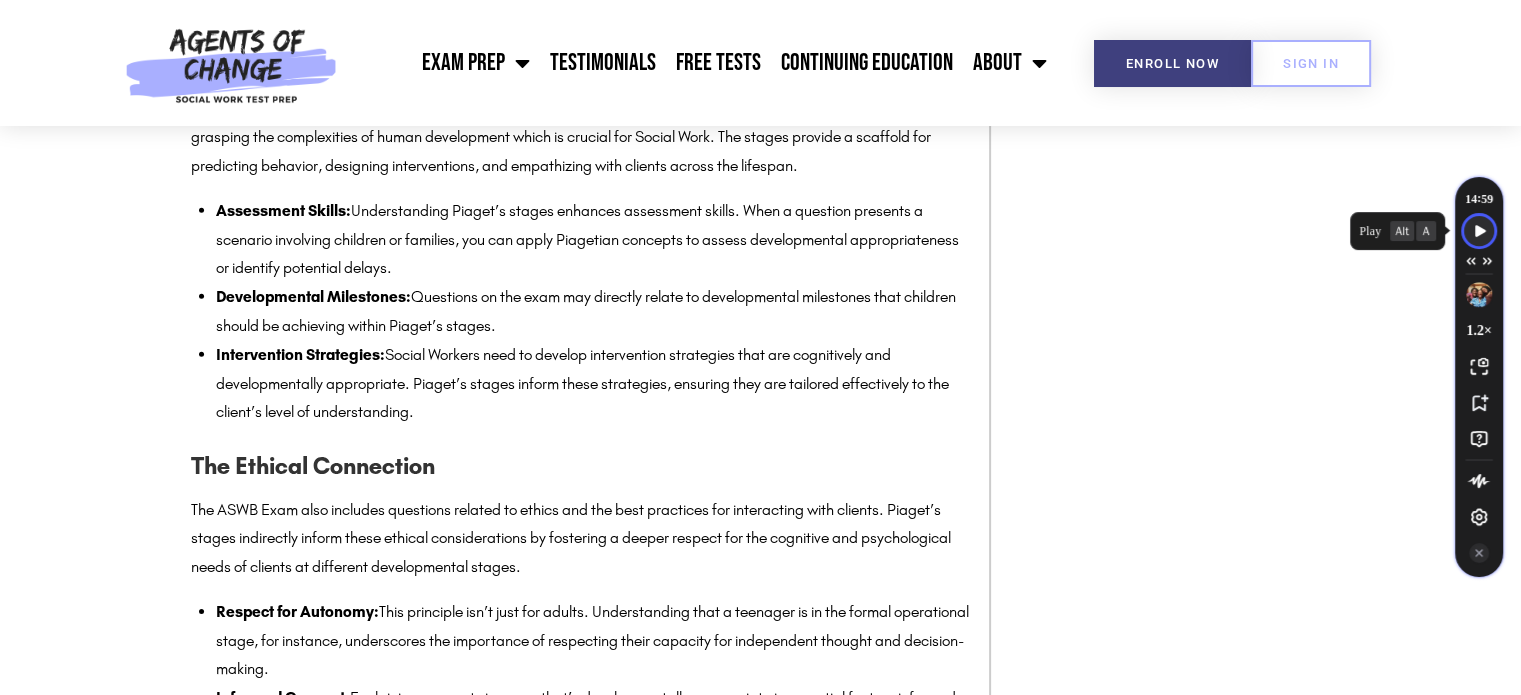 click 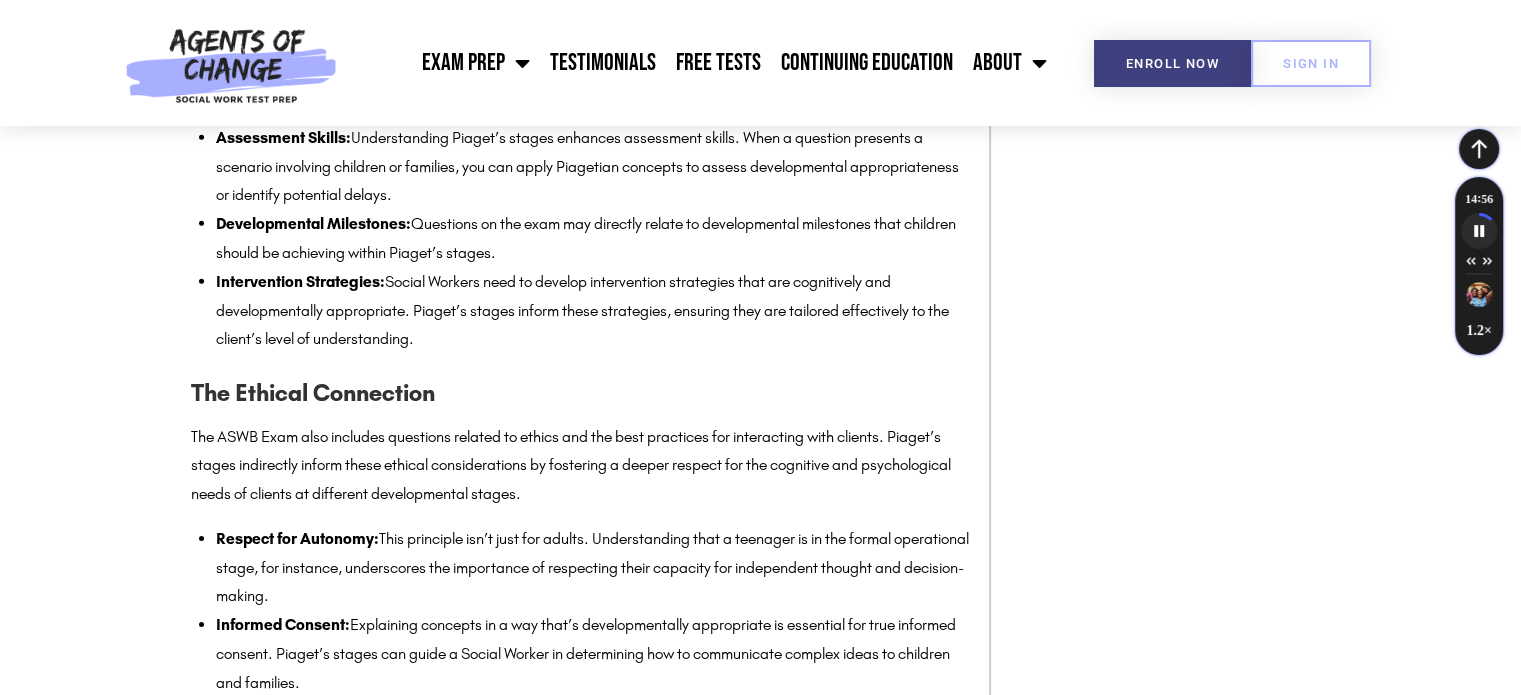 scroll, scrollTop: 6339, scrollLeft: 0, axis: vertical 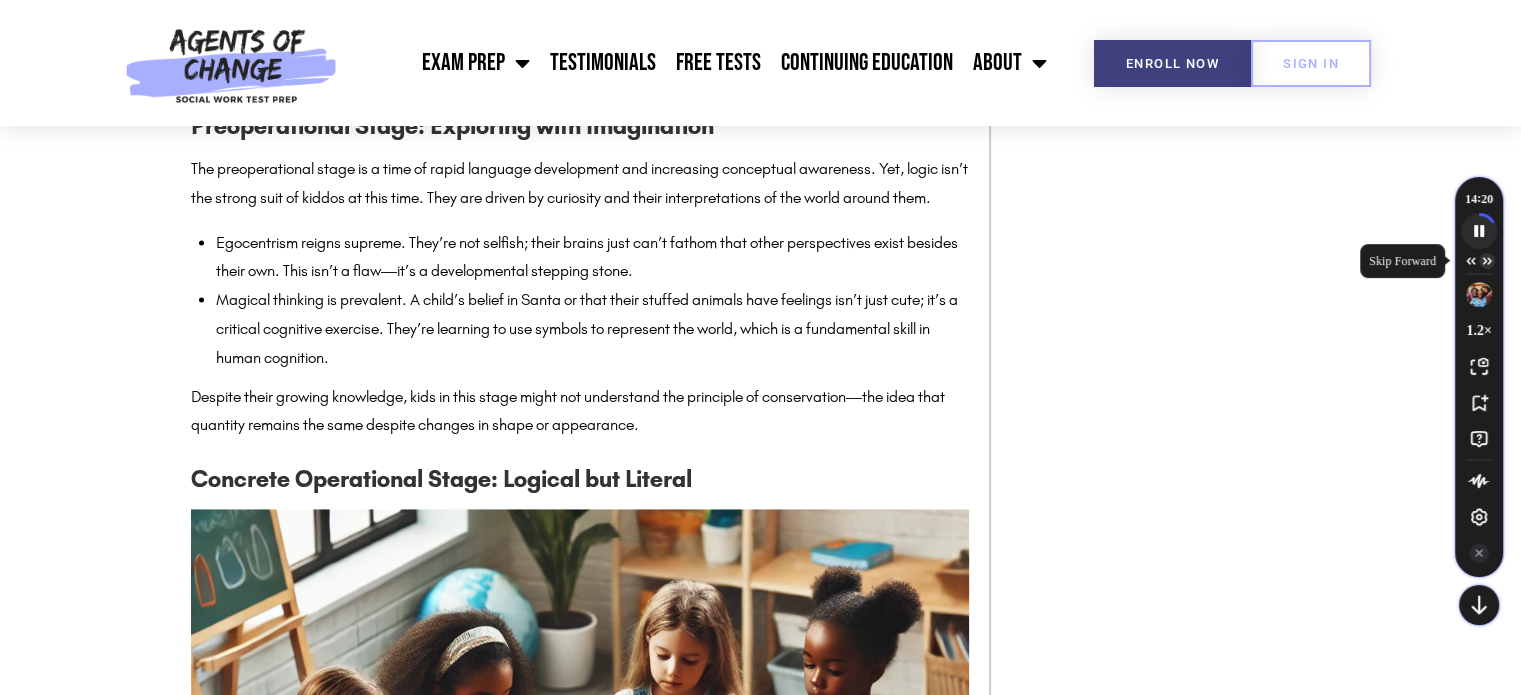 click 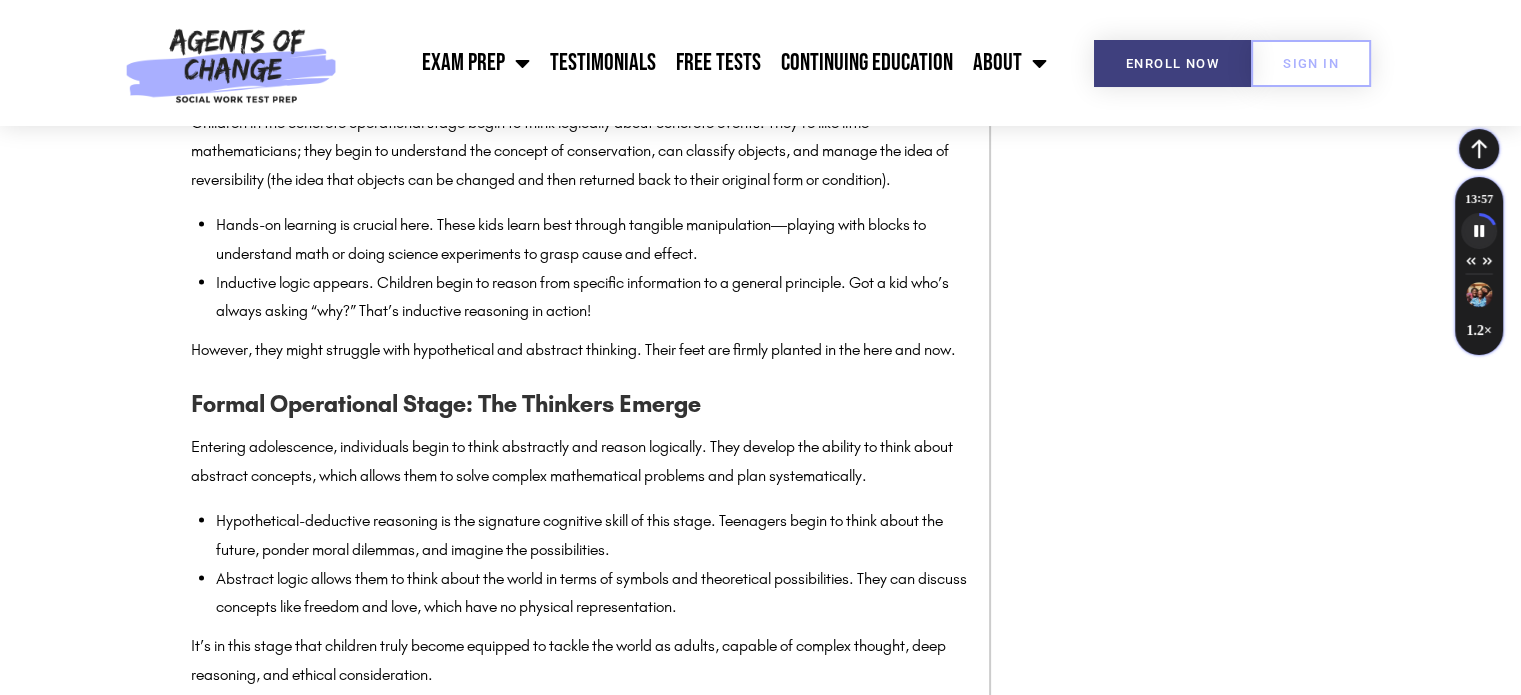 scroll, scrollTop: 4046, scrollLeft: 0, axis: vertical 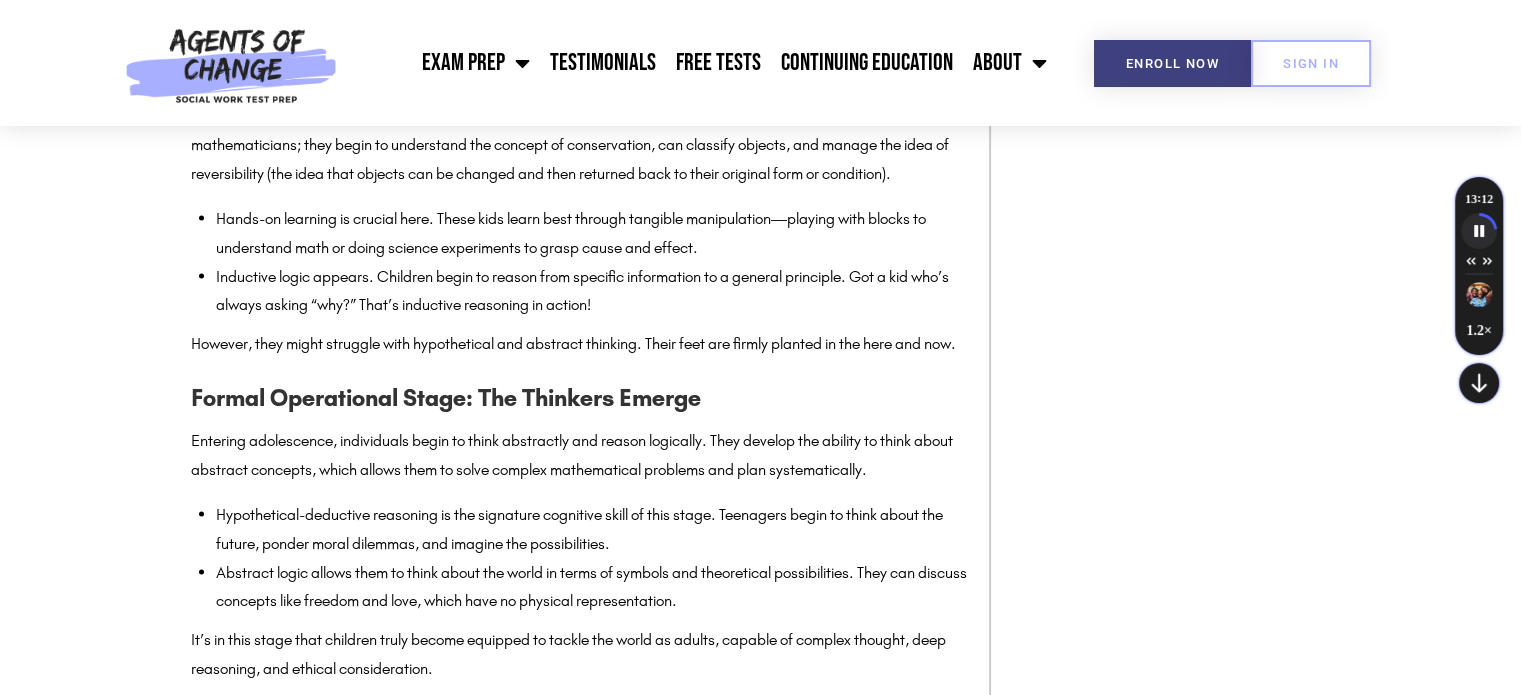 type 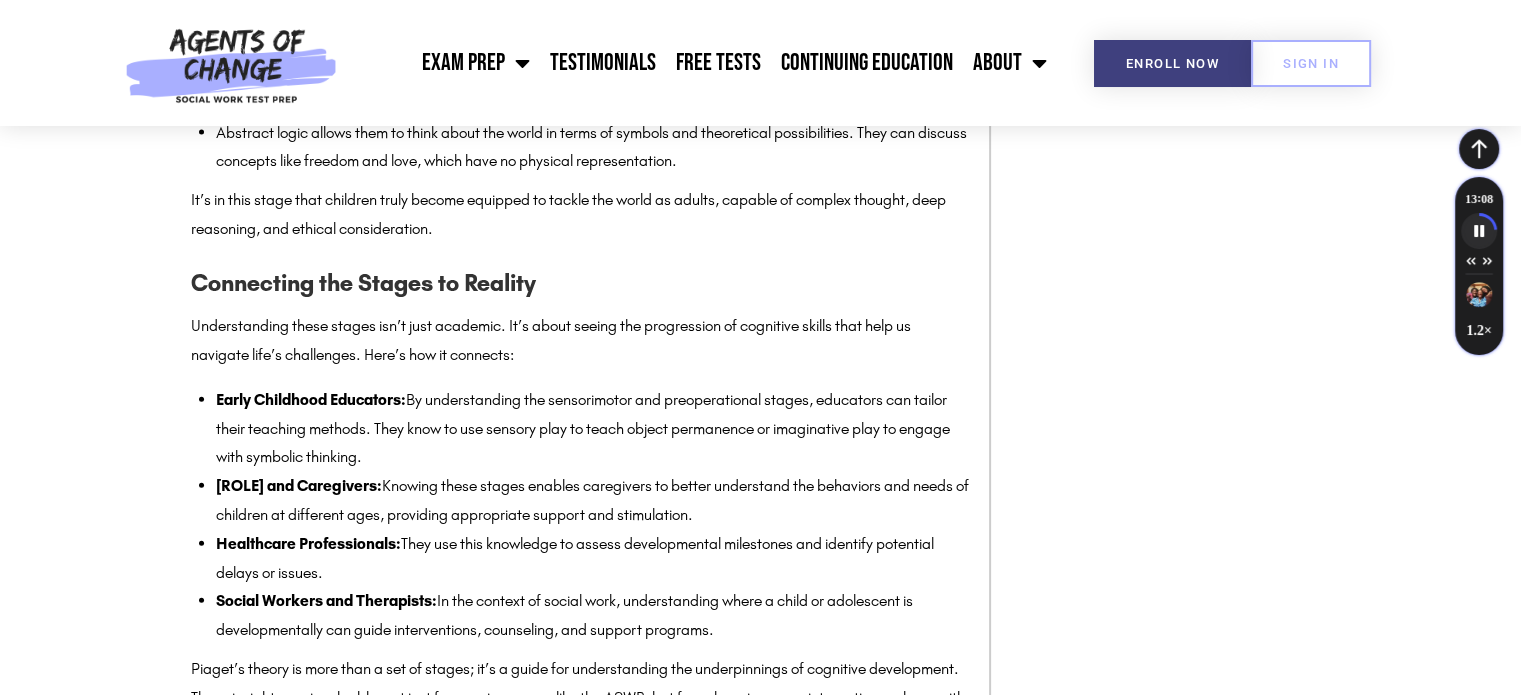 scroll, scrollTop: 4526, scrollLeft: 0, axis: vertical 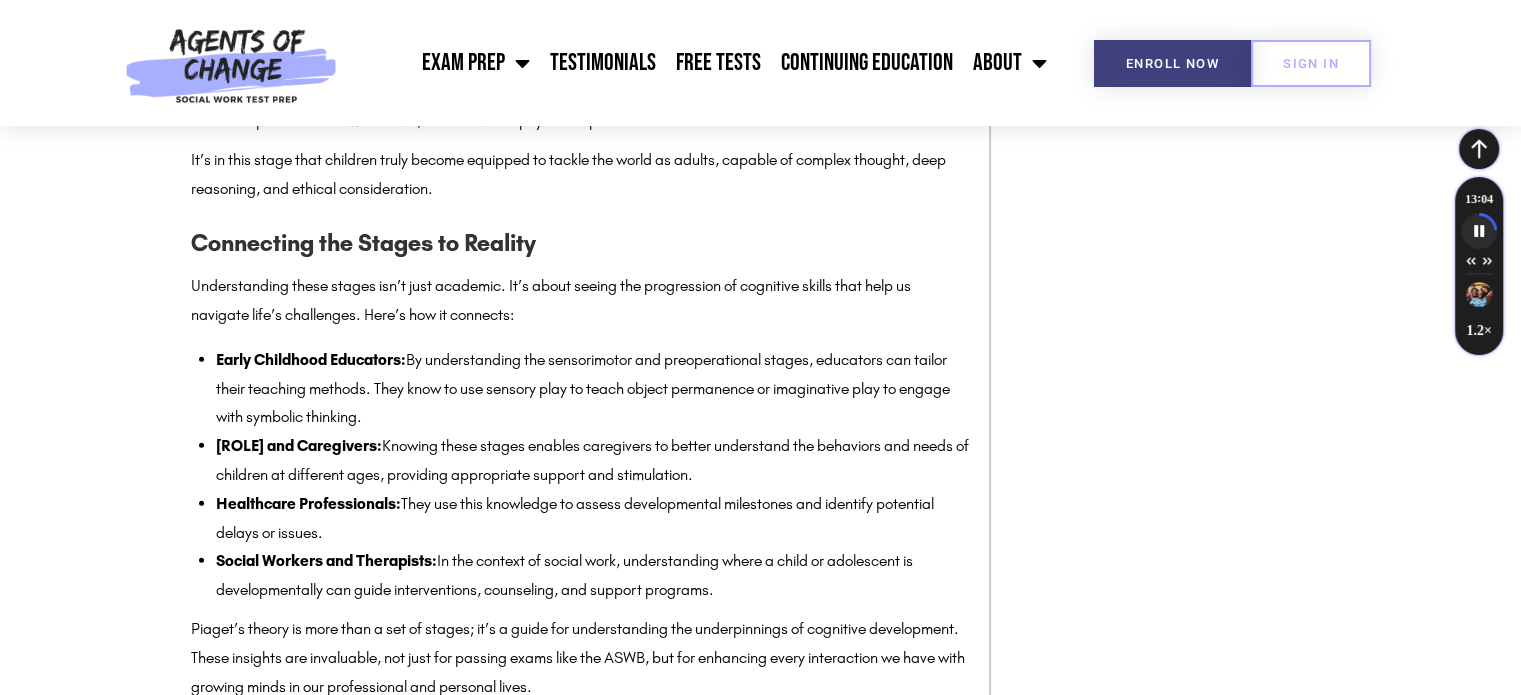 click on "Piaget’s Cognitive Development Theory and the ASWB Exam
Originally published on [DATE]. Last updated on [DATE].
When we think of preparing for a professional exam, our minds often go directly to the raw content: the facts, the strategies, the bullet-pointed must-knows. But what if we take a step back and consider the cognitive framework within which we learn and understand this content? That’s where Piaget’s Cognitive Development Theory fits in! It’s highly relevant for students gearing up for the ASWB (Association of Social Work Boards) Exam.
We’ll navigate in this post through the core stages of Piaget’s theory and uncover how these principles can be a game-changer in your ASWB exam prep. So, let’s unravel this cognitive conundrum and see how it can be your ally in conquering the ASWB!
Agents of Change." at bounding box center (760, 3147) 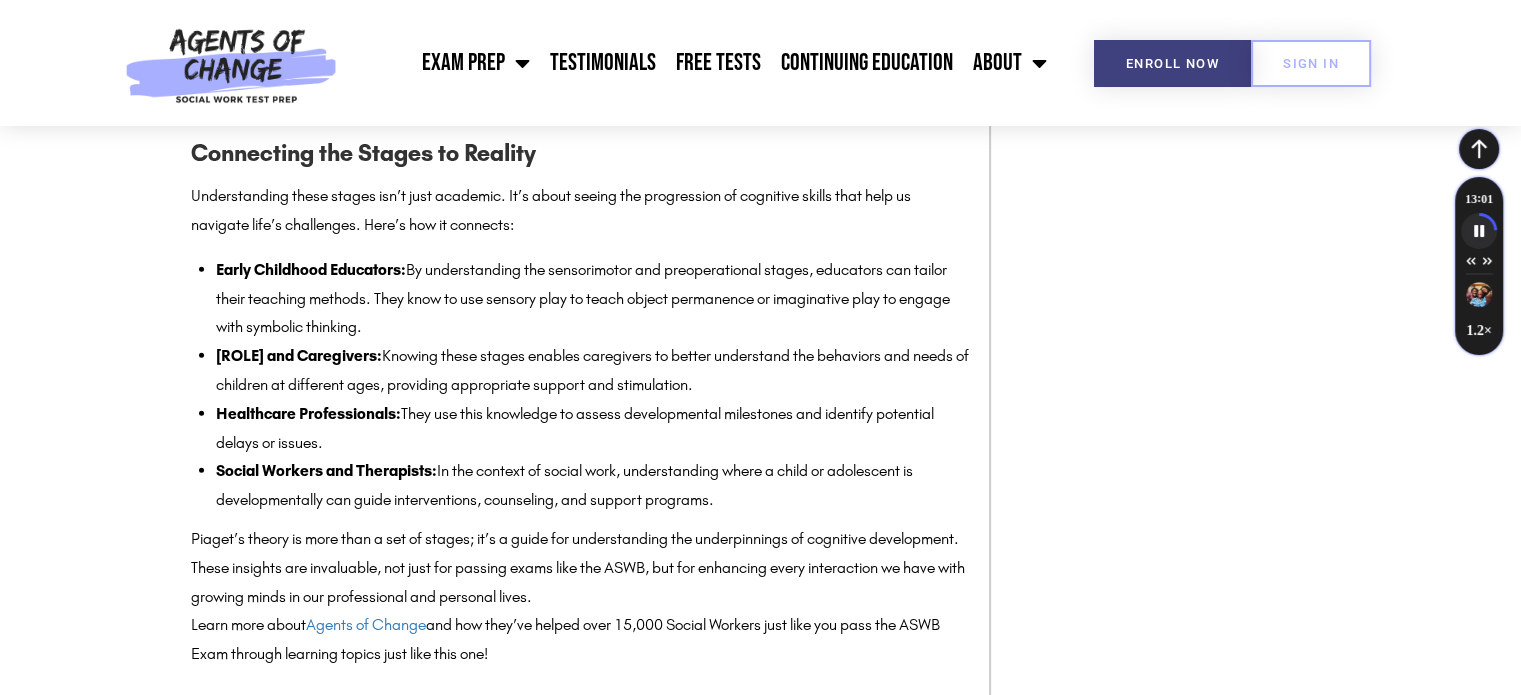 scroll, scrollTop: 4620, scrollLeft: 0, axis: vertical 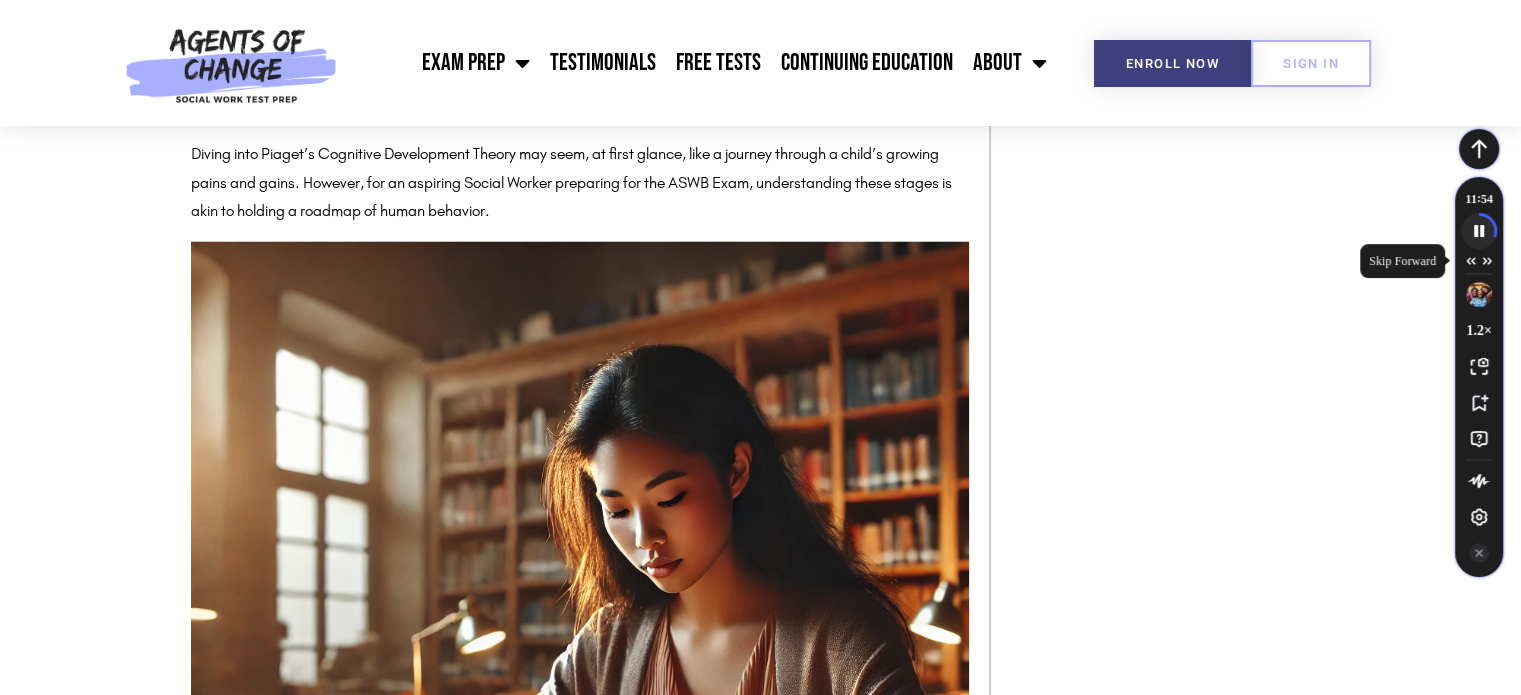 drag, startPoint x: 1485, startPoint y: 260, endPoint x: 1512, endPoint y: 260, distance: 27 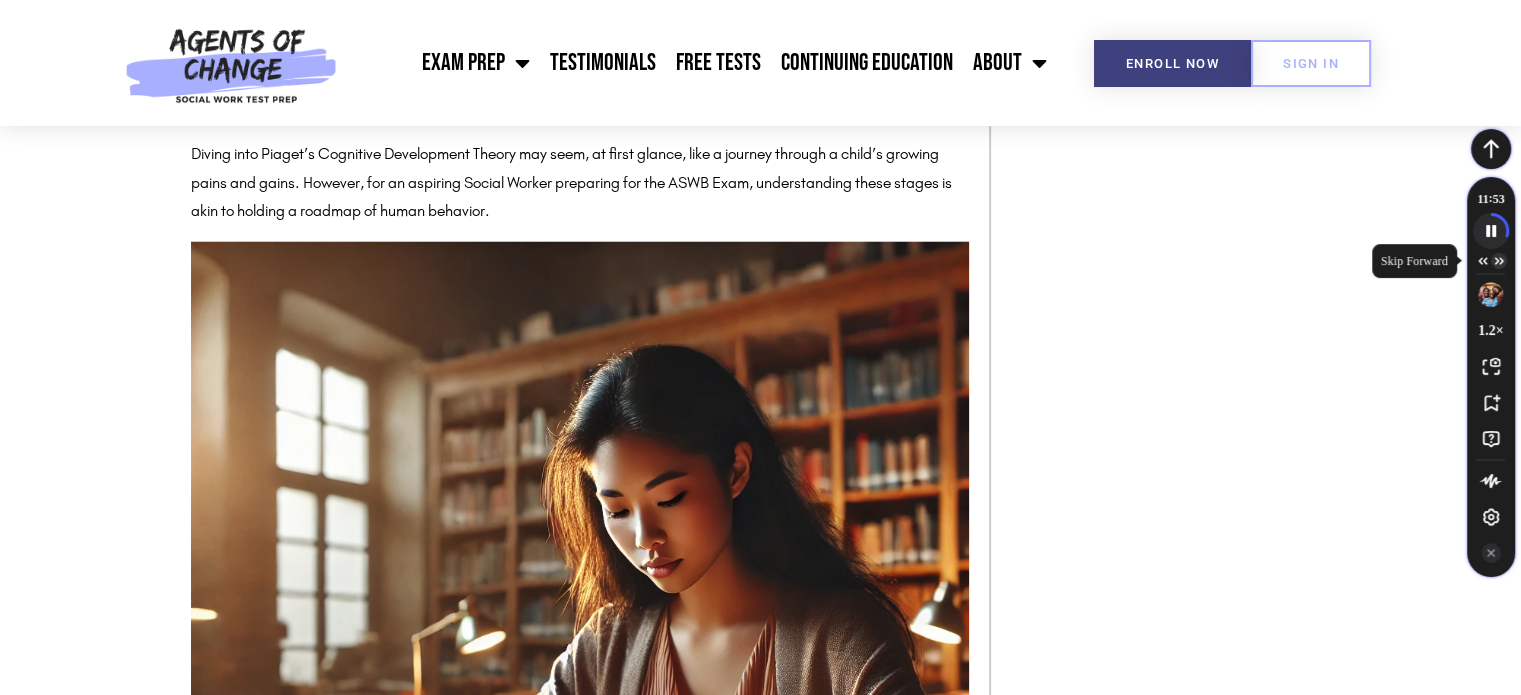 click 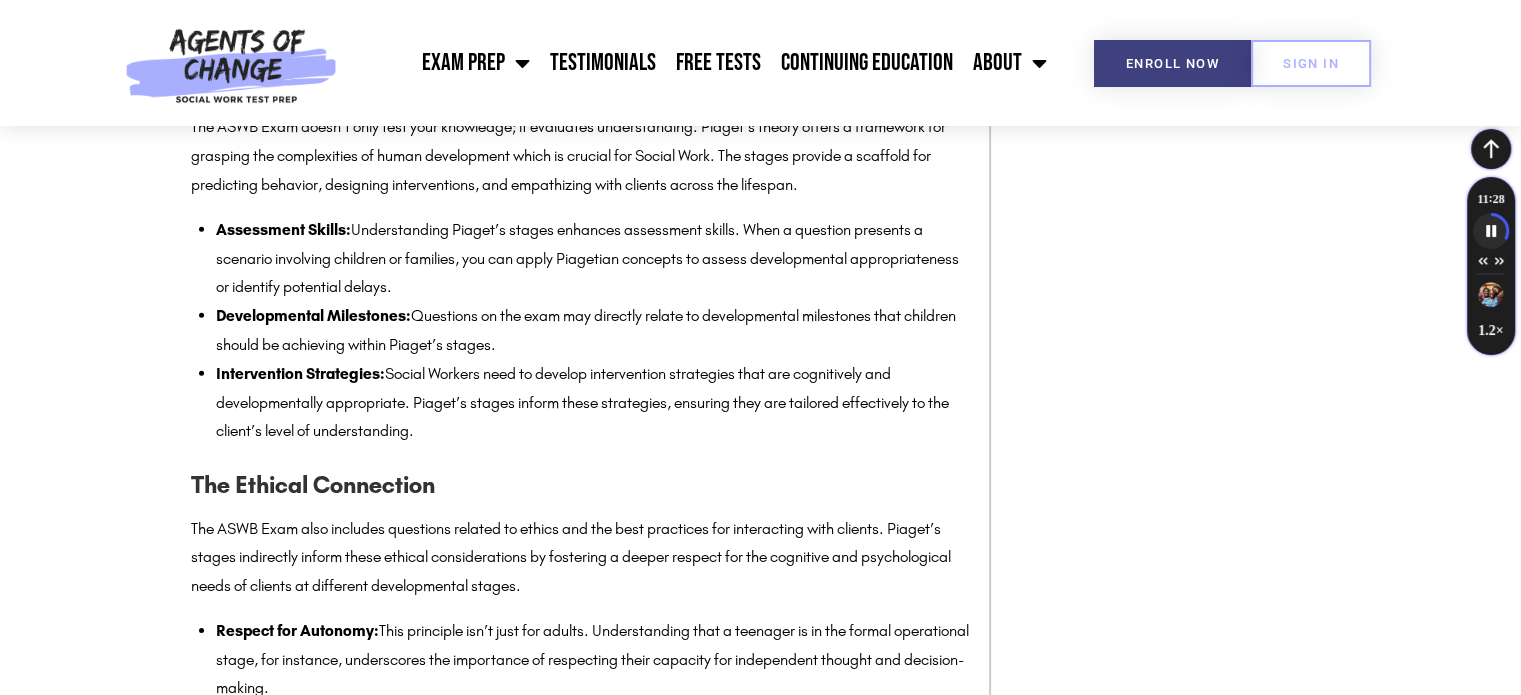 scroll, scrollTop: 6260, scrollLeft: 0, axis: vertical 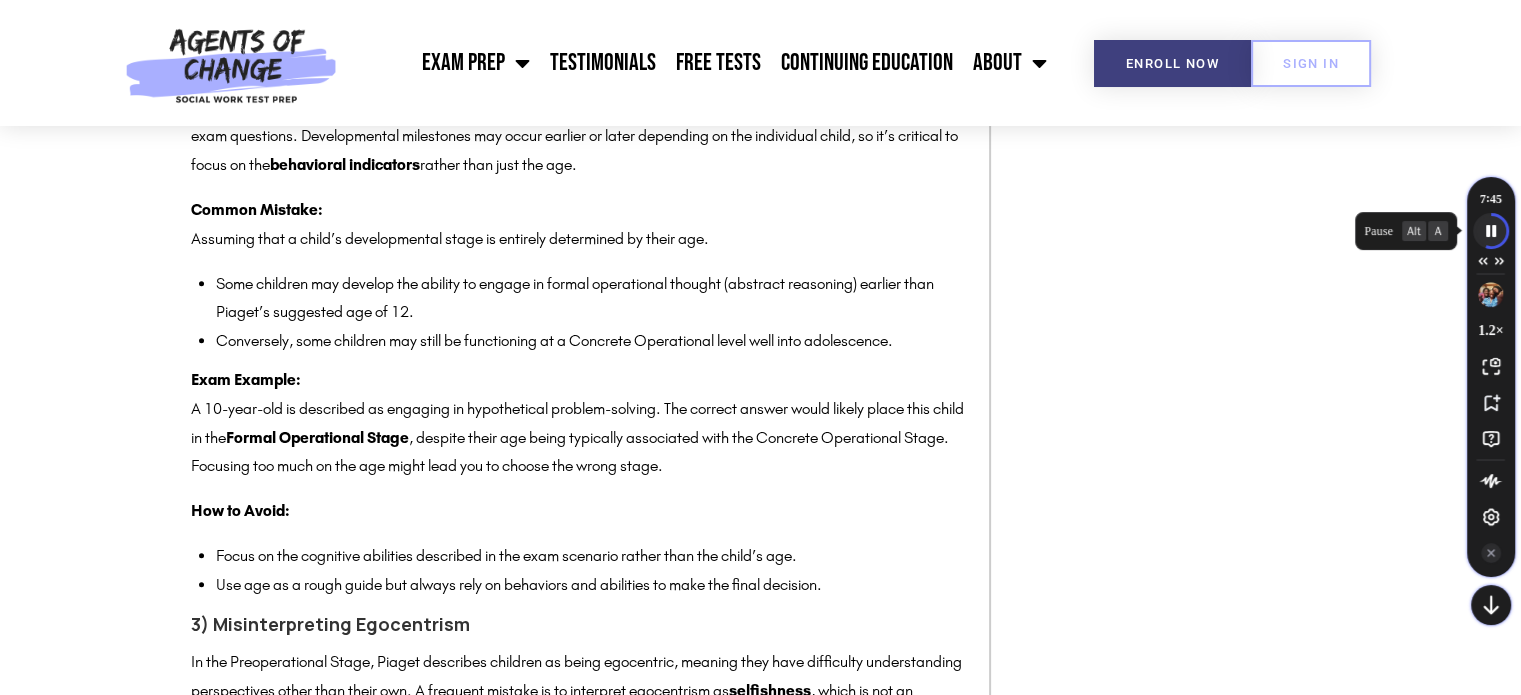 click 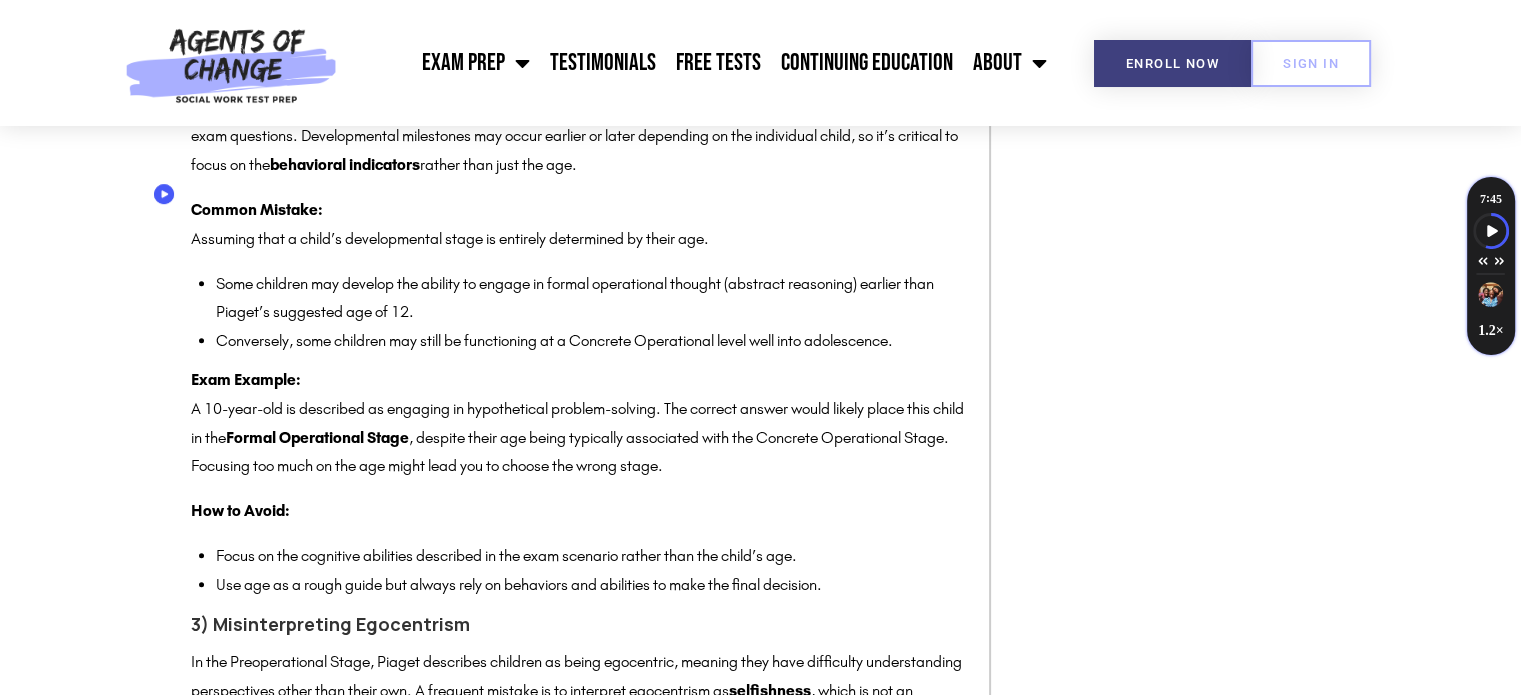 click 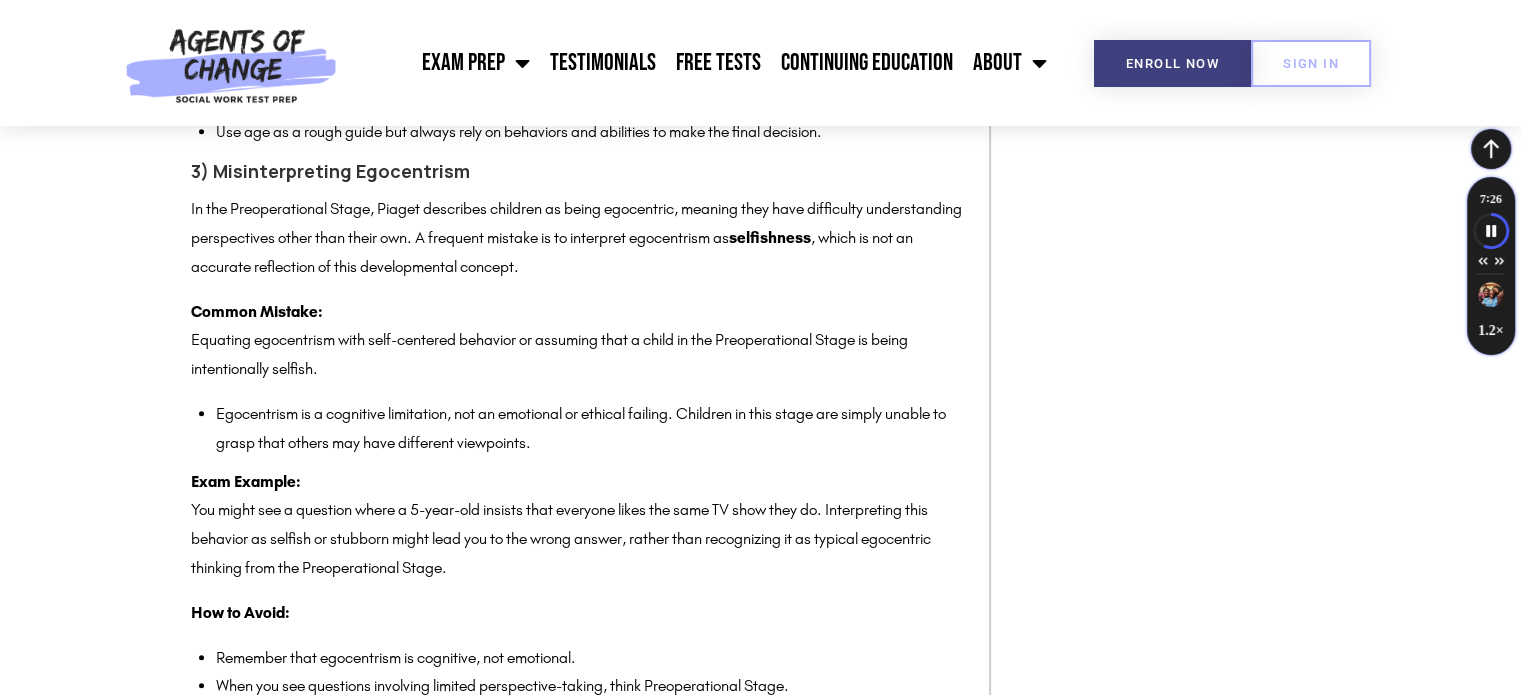 scroll, scrollTop: 9233, scrollLeft: 0, axis: vertical 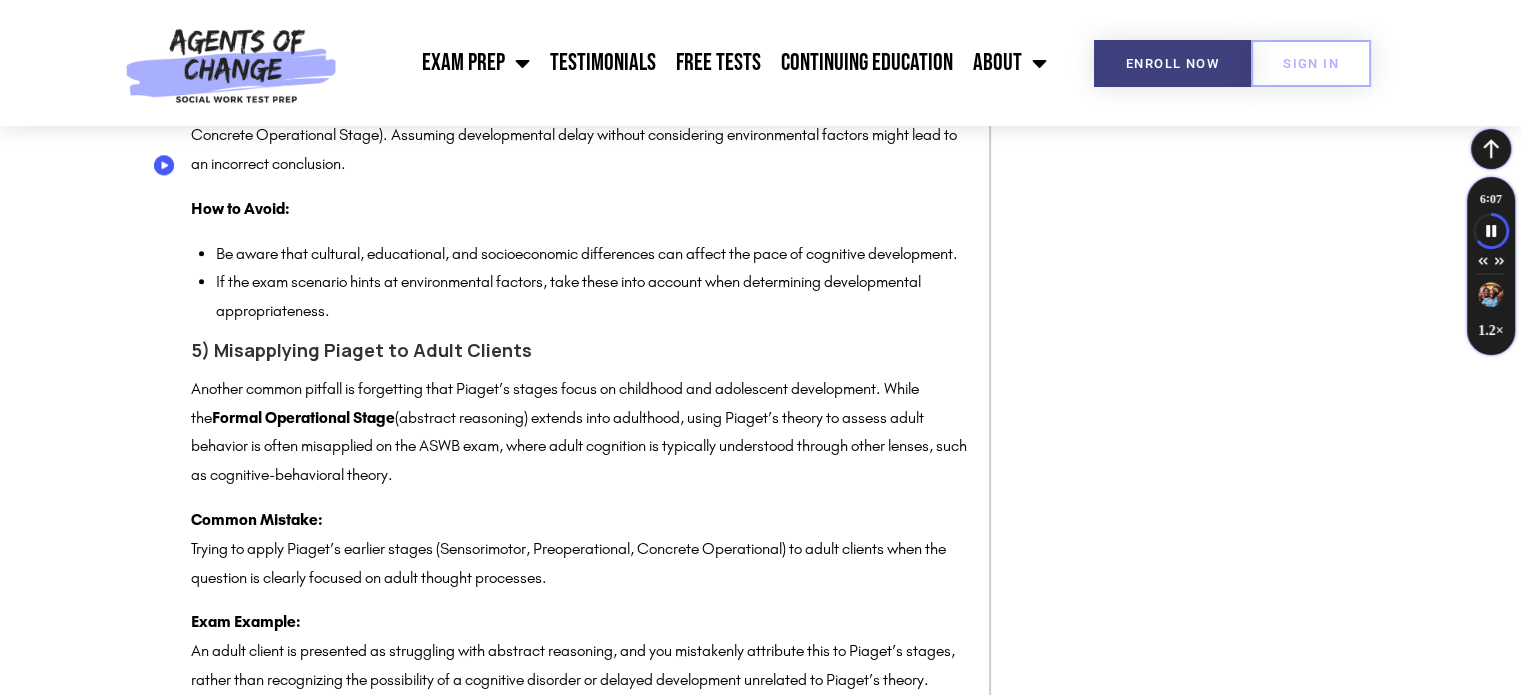 click 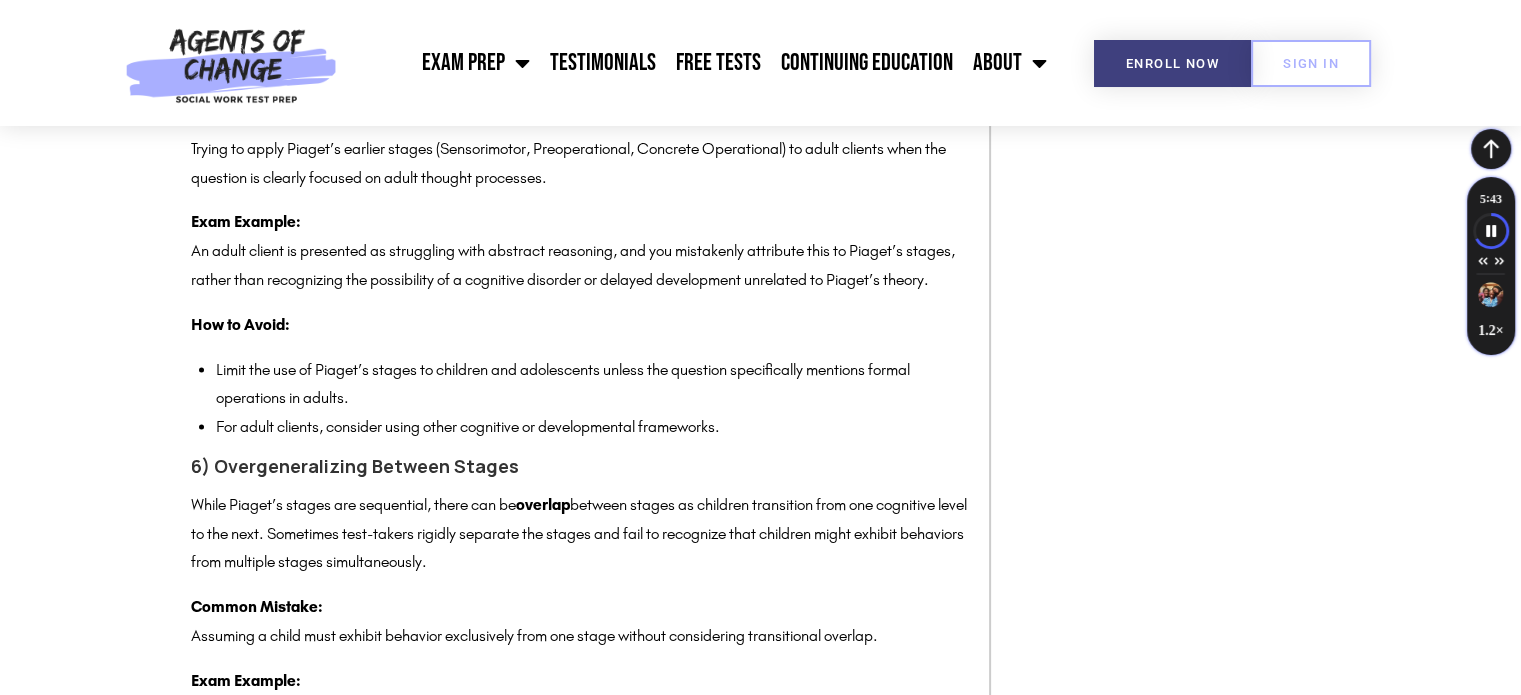 scroll, scrollTop: 10553, scrollLeft: 0, axis: vertical 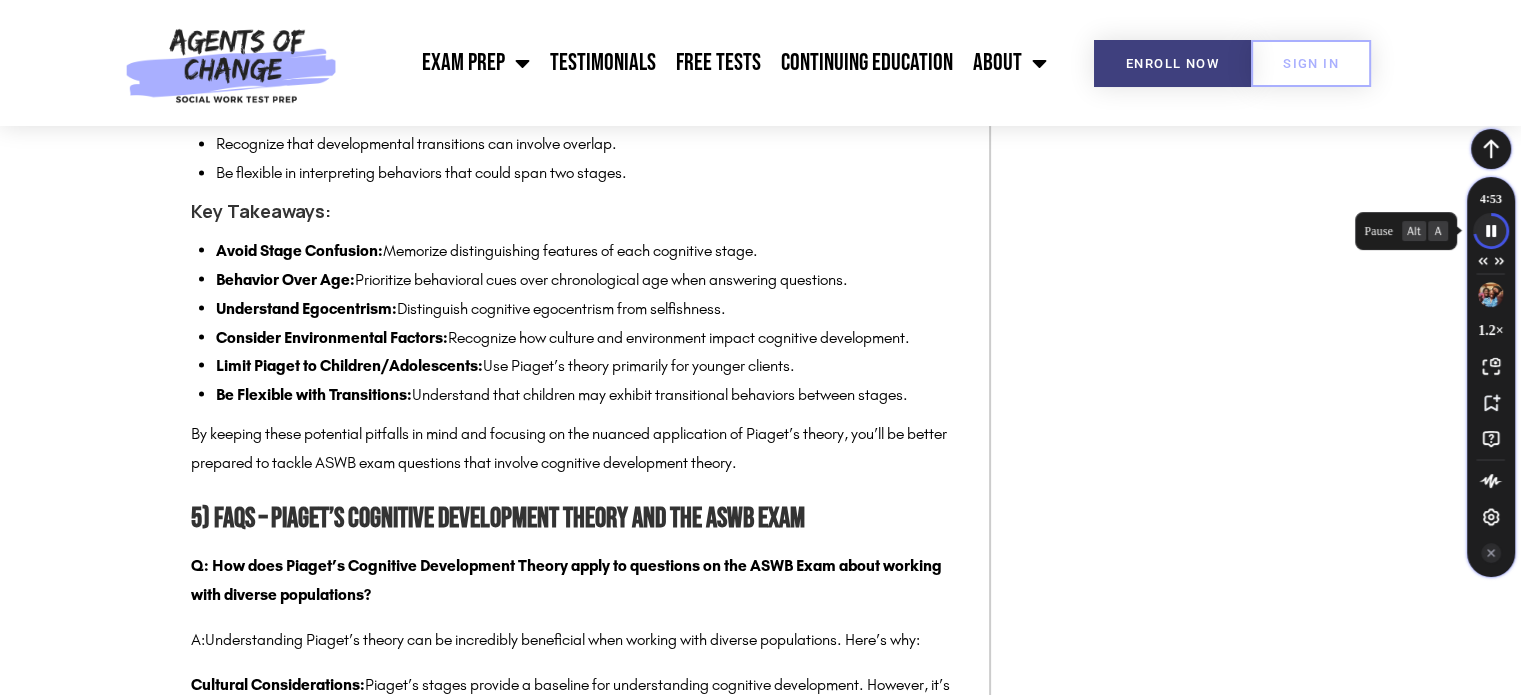 click 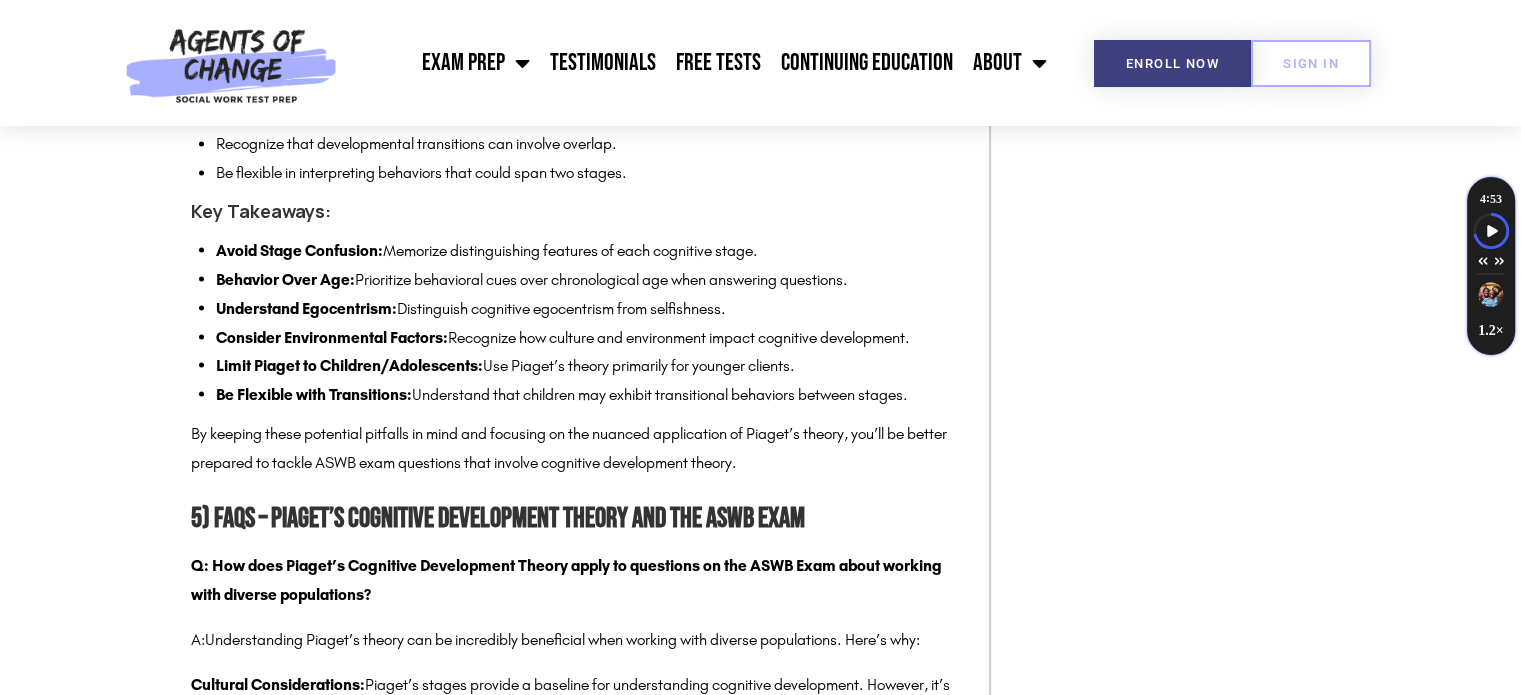 click on "Exam Example:
A 9-year-old is described as beginning to think logically about concrete events but occasionally lapses into egocentric thinking. If you rigidly apply the stages, you might ignore the child’s transition from Preoperational to Concrete Operational, leading to an incorrect conclusion." at bounding box center [580, 11] 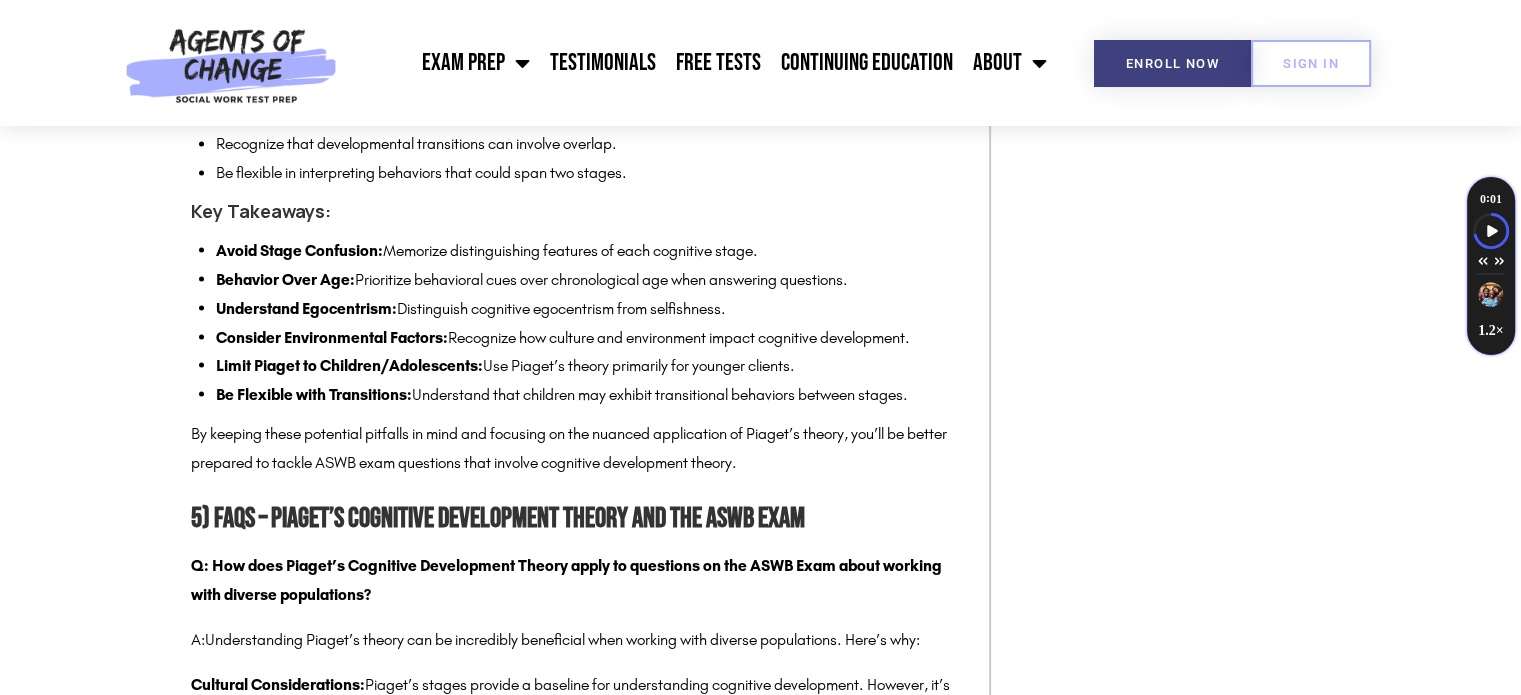 click on "Exam Example:
A 9-year-old is described as beginning to think logically about concrete events but occasionally lapses into egocentric thinking. If you rigidly apply the stages, you might ignore the child’s transition from Preoperational to Concrete Operational, leading to an incorrect conclusion." at bounding box center [580, 11] 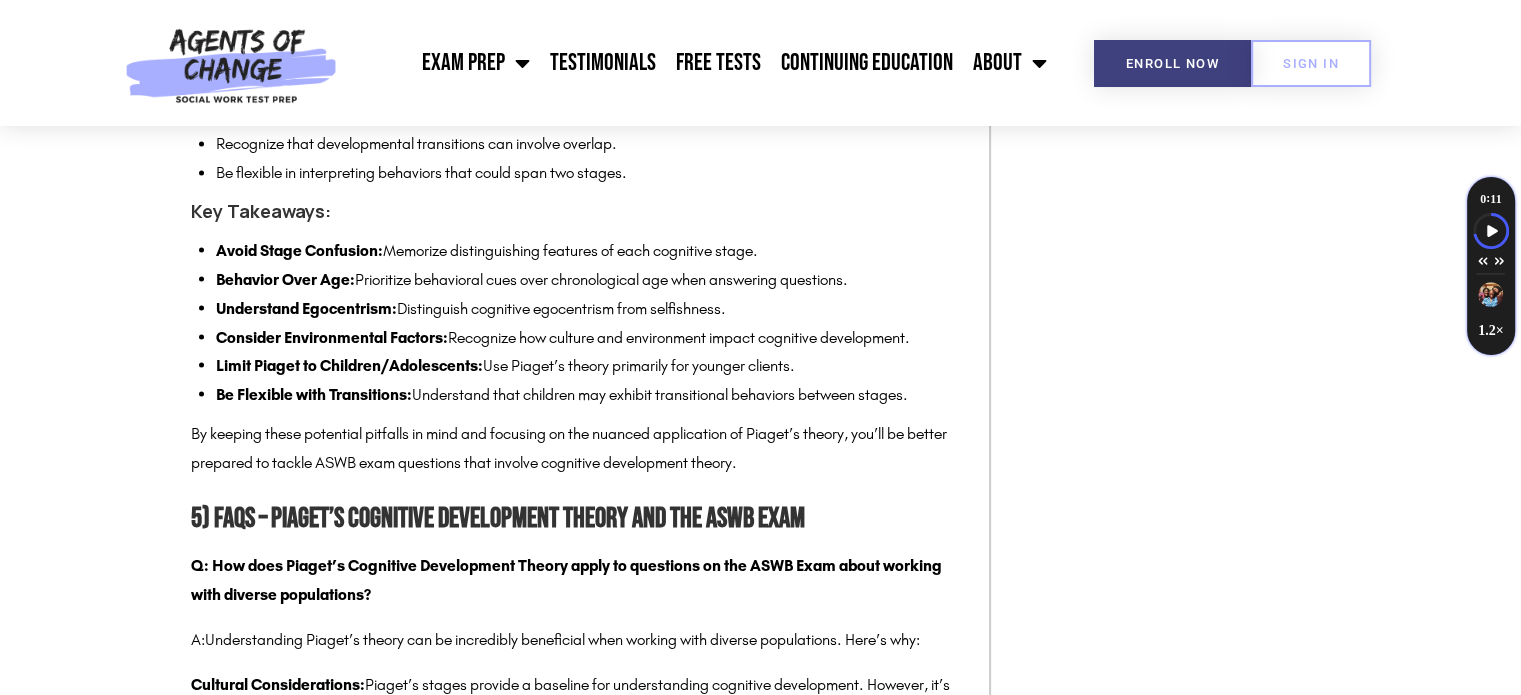 click on "Exam Example:
A 9-year-old is described as beginning to think logically about concrete events but occasionally lapses into egocentric thinking. If you rigidly apply the stages, you might ignore the child’s transition from Preoperational to Concrete Operational, leading to an incorrect conclusion." at bounding box center [580, 11] 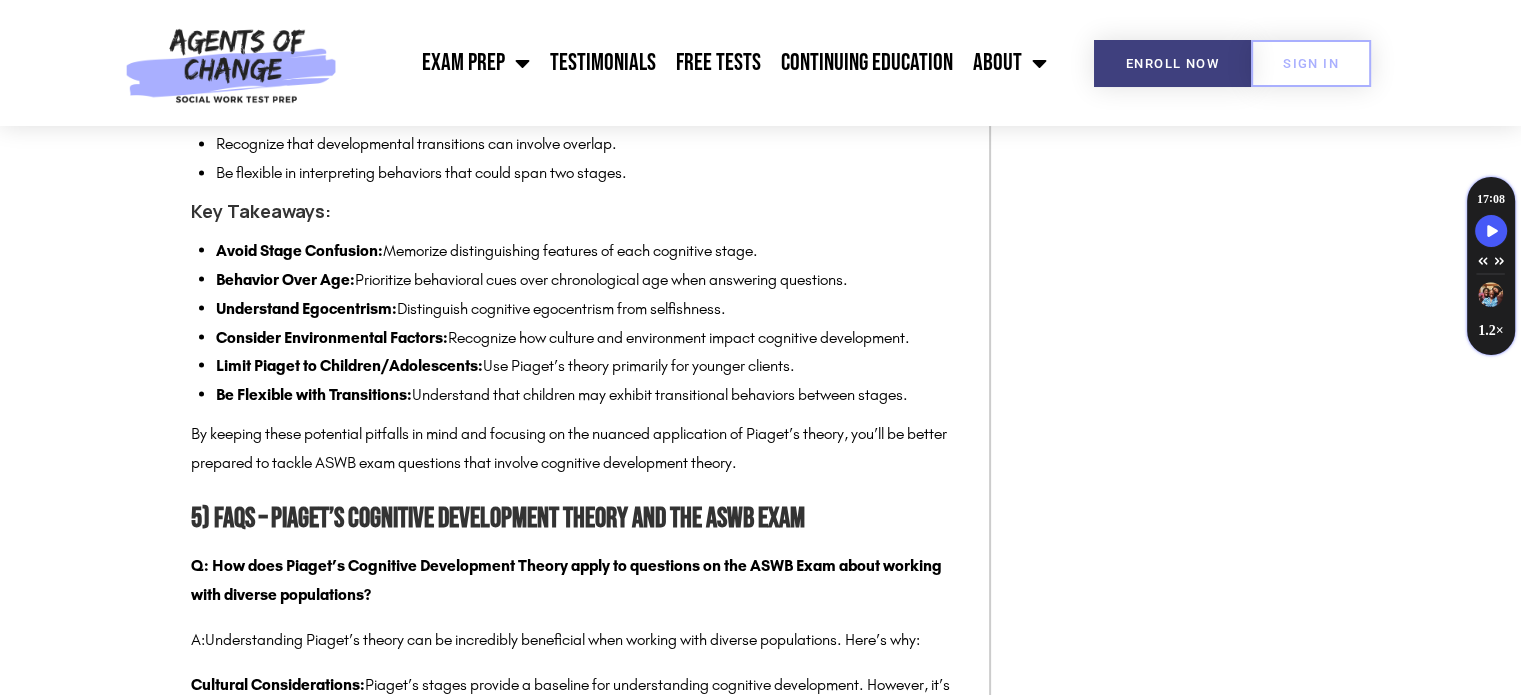 click on "Piaget’s Cognitive Development Theory and the ASWB Exam
Originally published on [DATE]. Last updated on [DATE].
When we think of preparing for a professional exam, our minds often go directly to the raw content: the facts, the strategies, the bullet-pointed must-knows. But what if we take a step back and consider the cognitive framework within which we learn and understand this content? That’s where Piaget’s Cognitive Development Theory fits in! It’s highly relevant for students gearing up for the ASWB (Association of Social Work Boards) Exam.
We’ll navigate in this post through the core stages of Piaget’s theory and uncover how these principles can be a game-changer in your ASWB exam prep. So, let’s unravel this cognitive conundrum and see how it can be your ally in conquering the ASWB!
Agents of Change." at bounding box center [760, -3513] 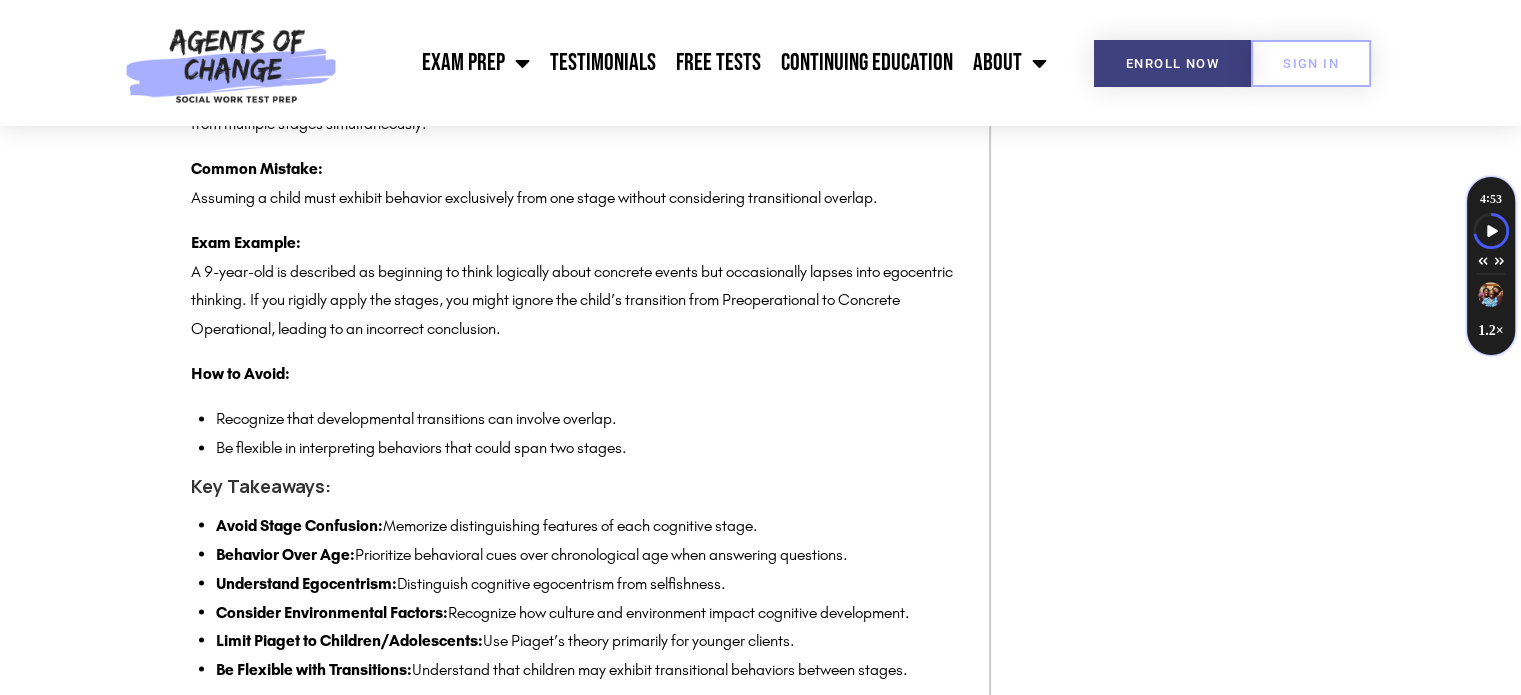 scroll, scrollTop: 10866, scrollLeft: 0, axis: vertical 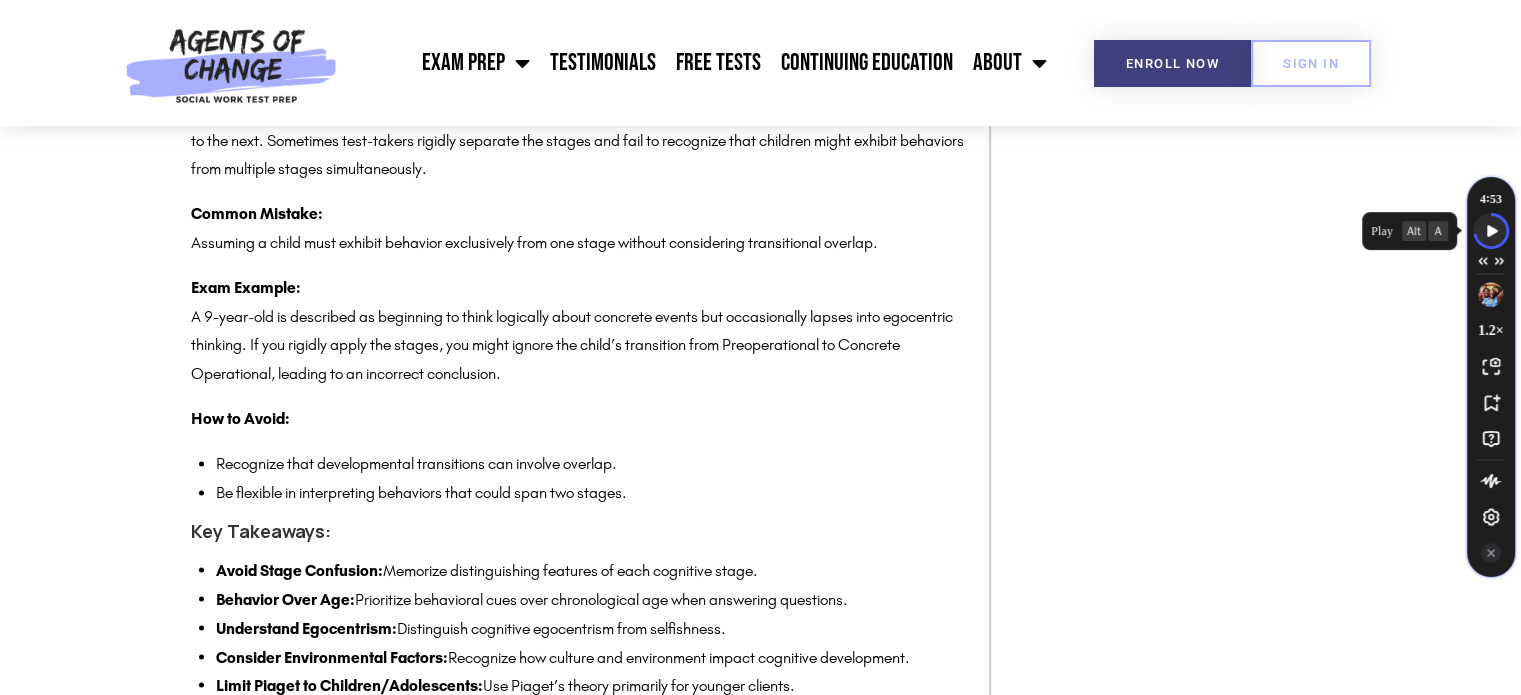 click 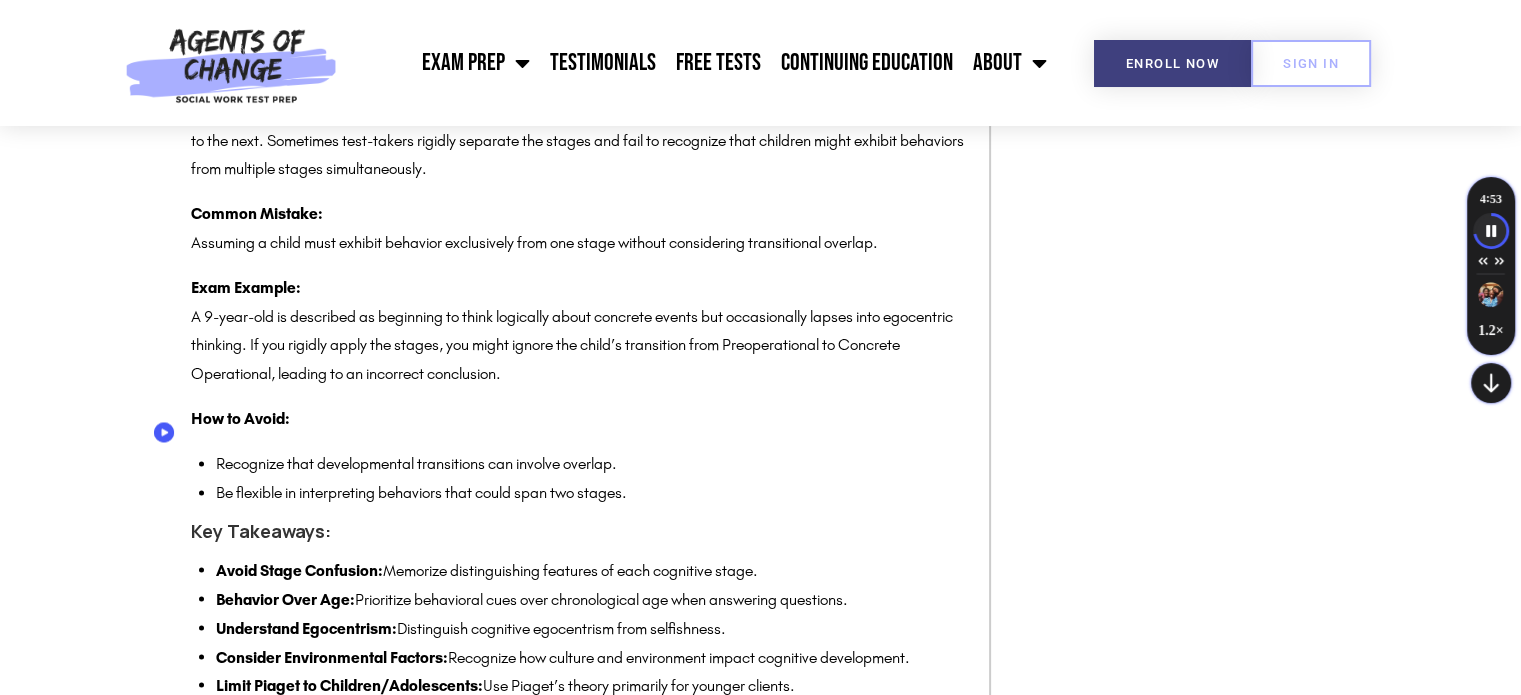 click 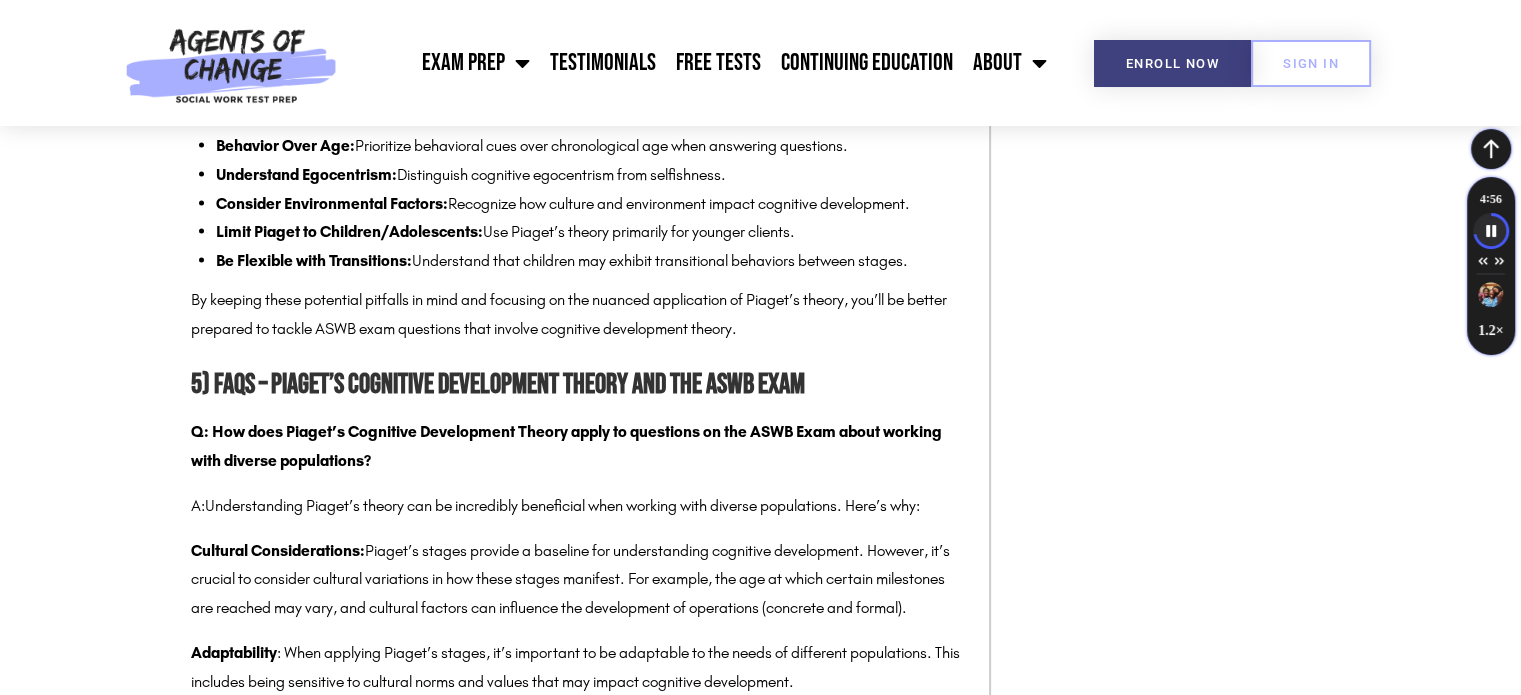 scroll, scrollTop: 11332, scrollLeft: 0, axis: vertical 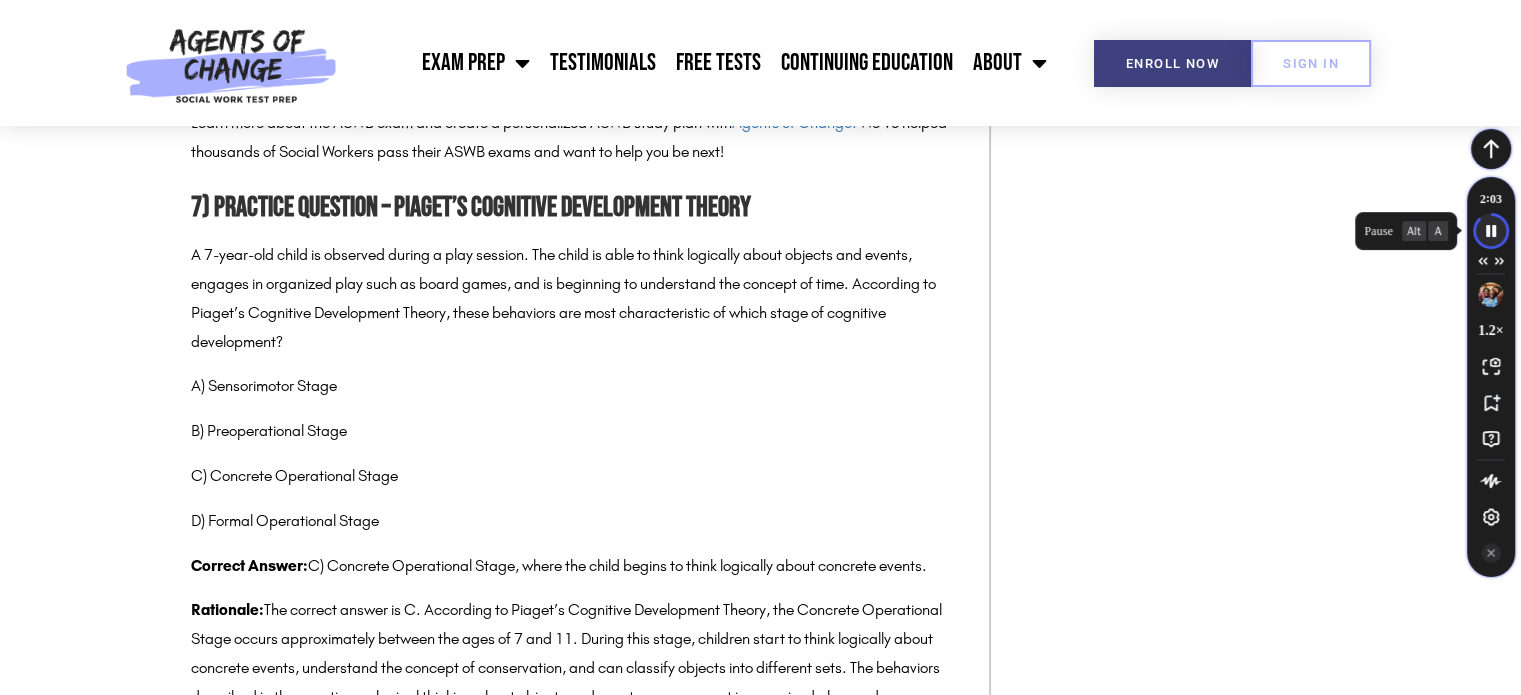 click 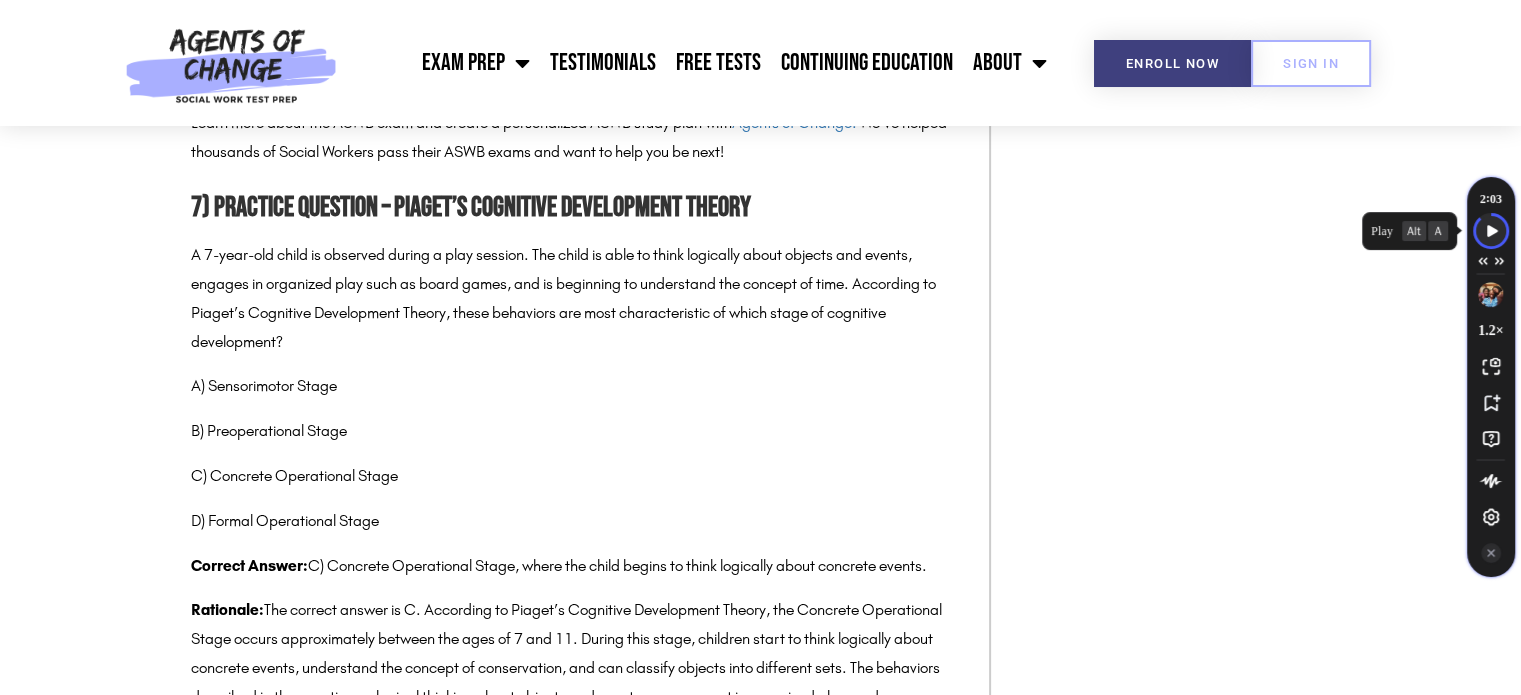 click 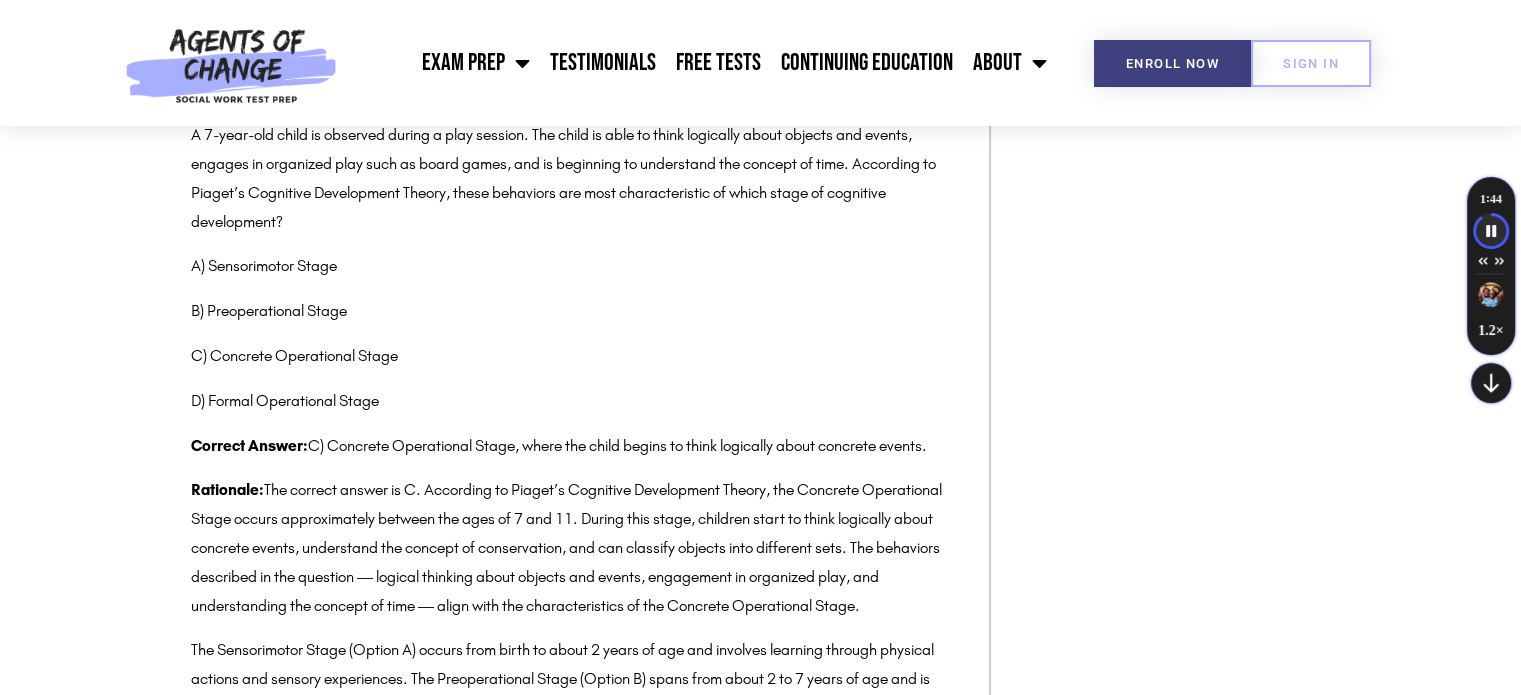 scroll, scrollTop: 13252, scrollLeft: 0, axis: vertical 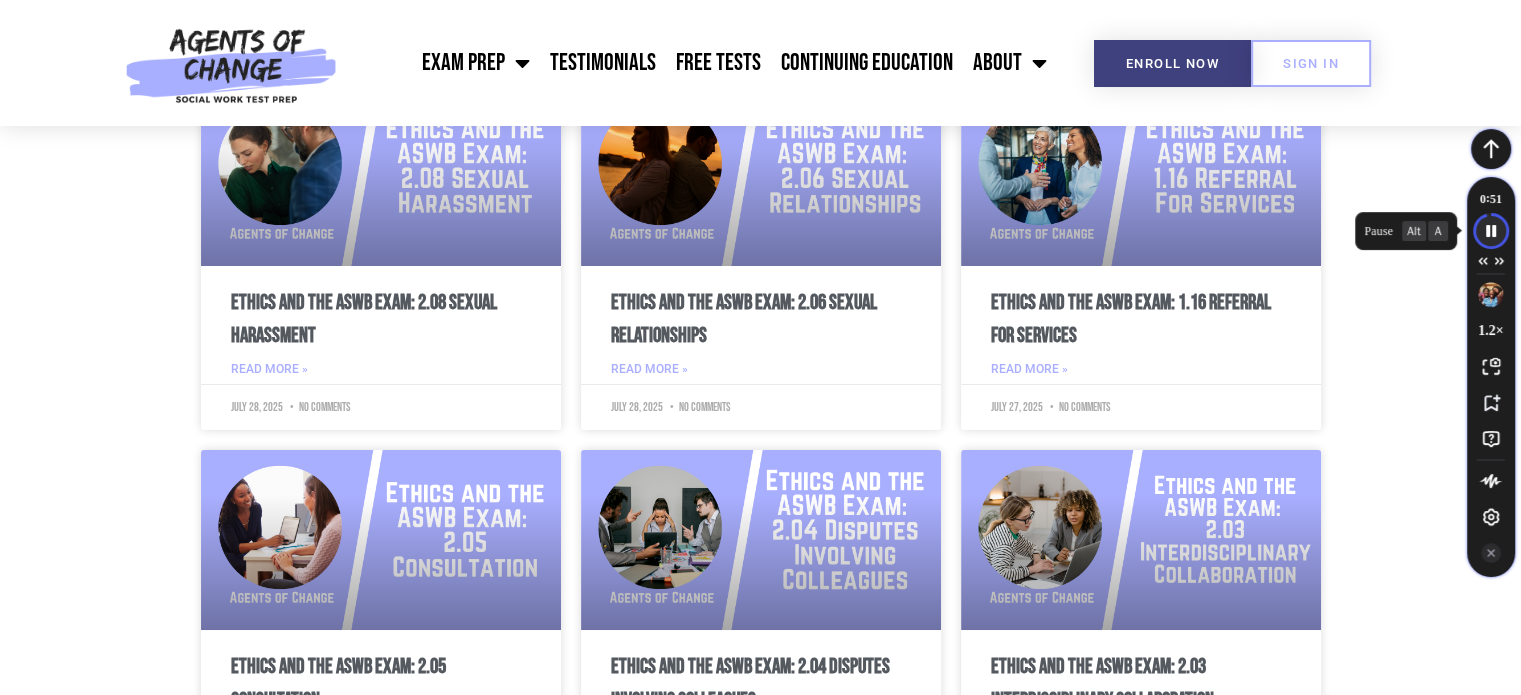 click 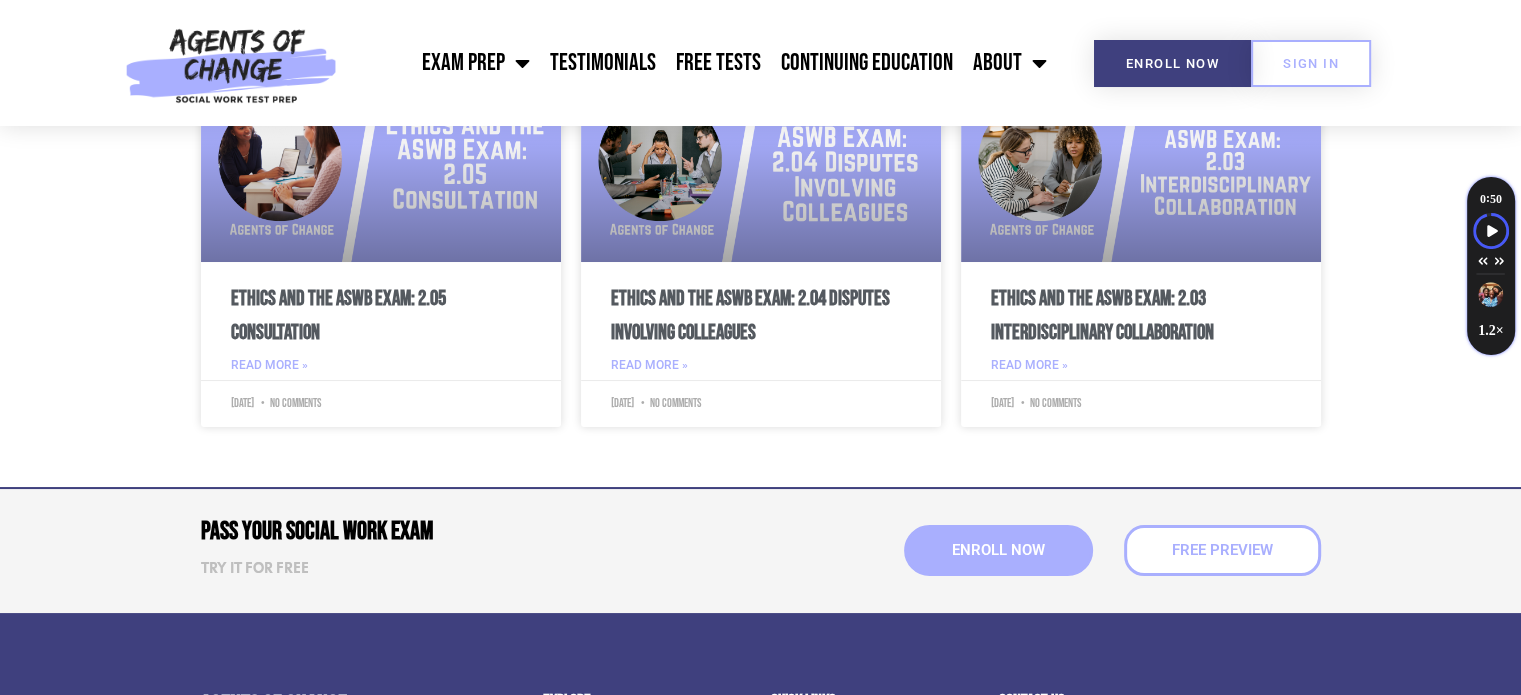 scroll, scrollTop: 15240, scrollLeft: 0, axis: vertical 